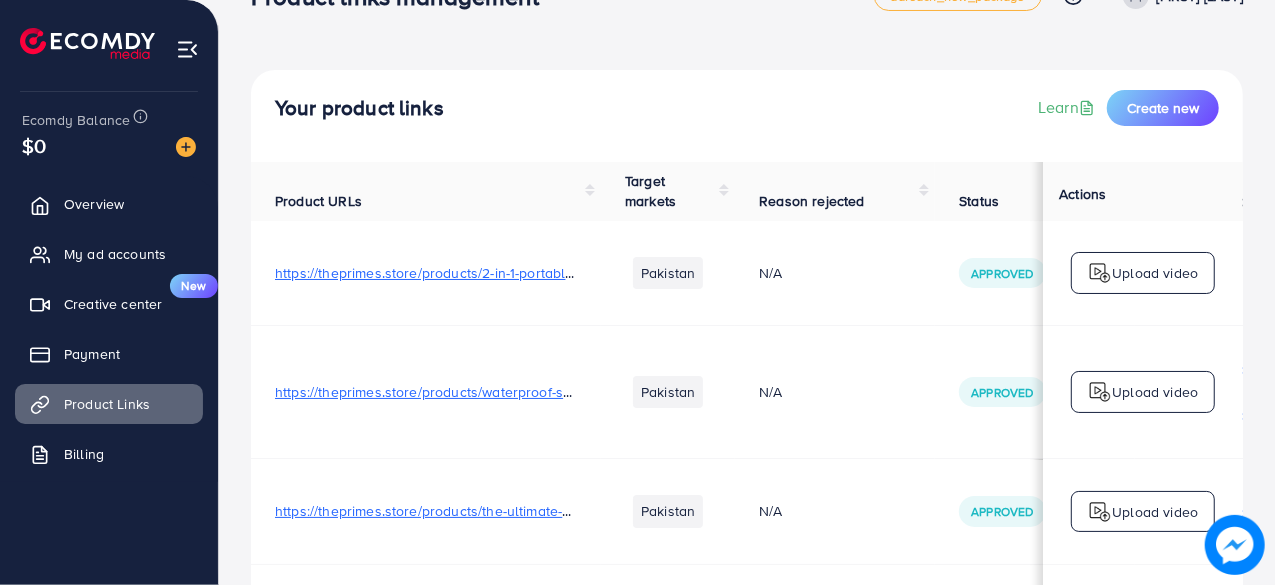 scroll, scrollTop: 0, scrollLeft: 0, axis: both 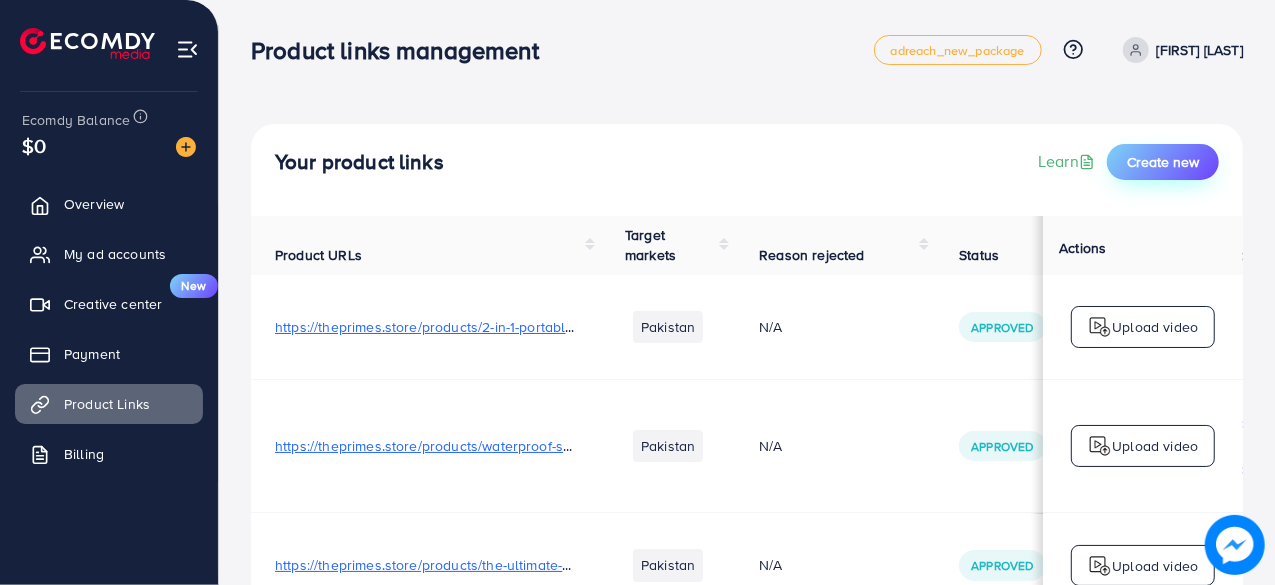 click on "Create new" at bounding box center [1163, 162] 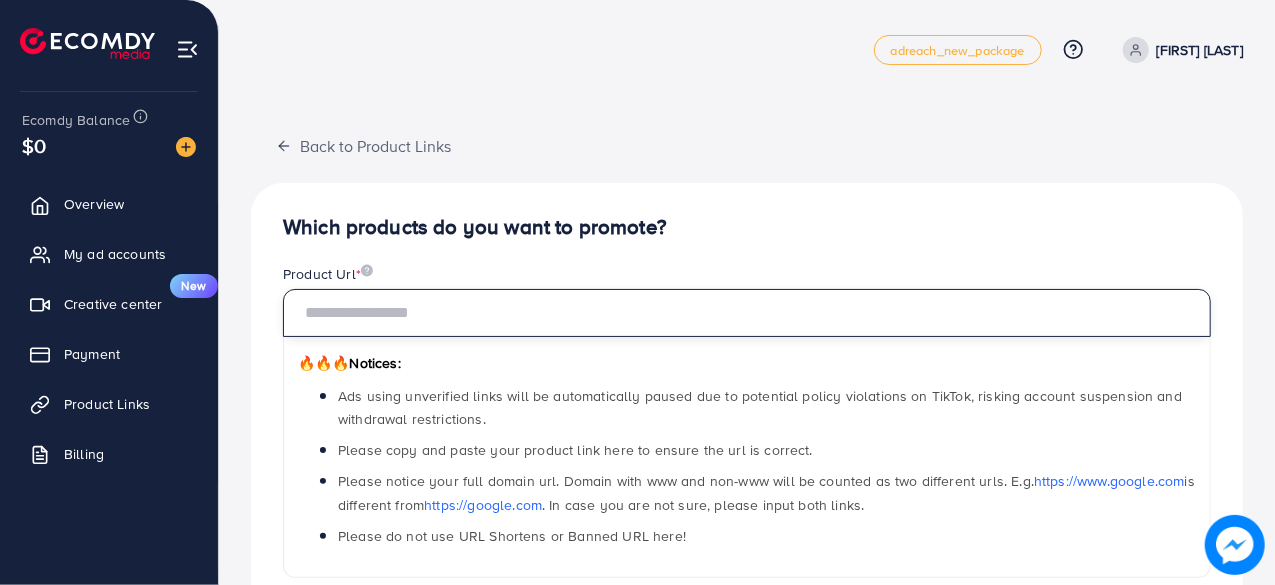 click at bounding box center (747, 313) 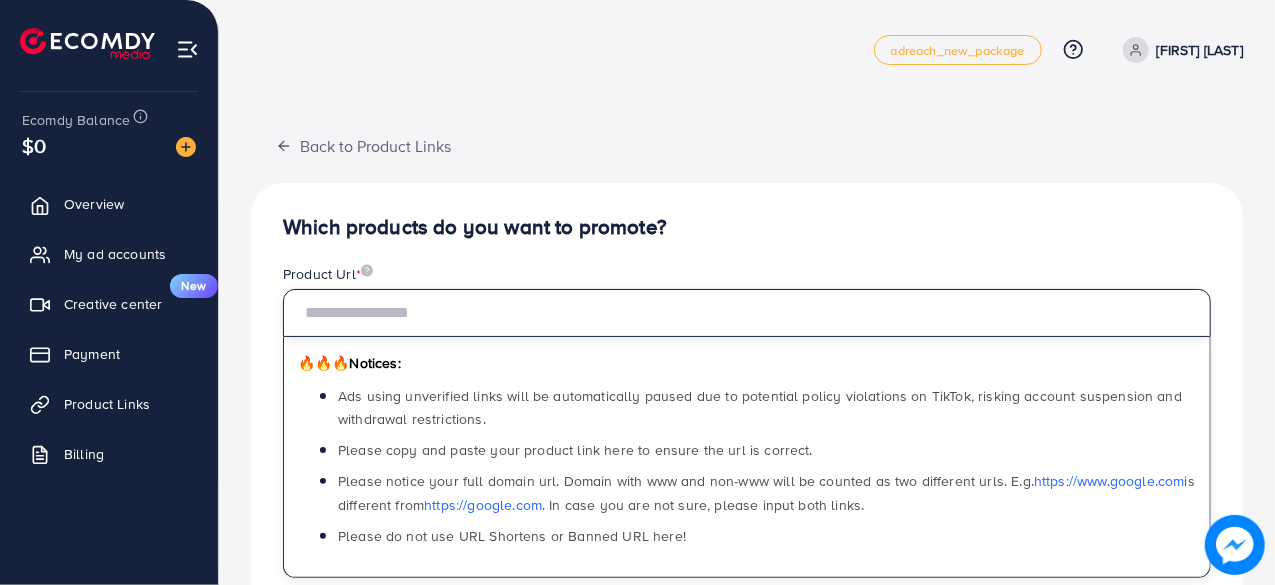 paste on "**********" 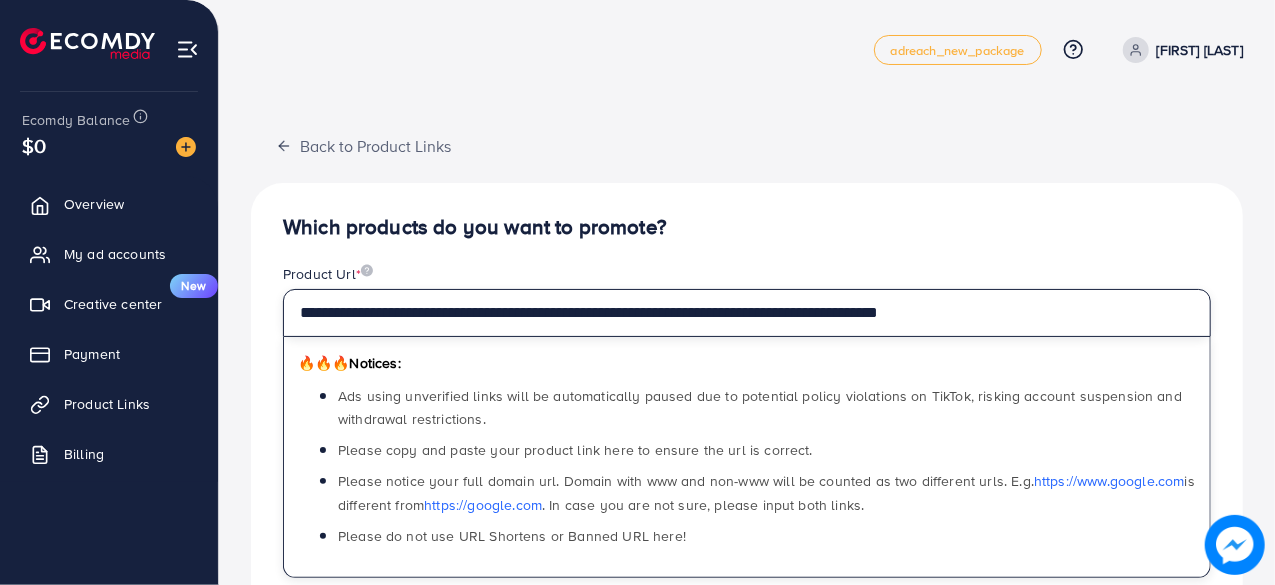 type on "**********" 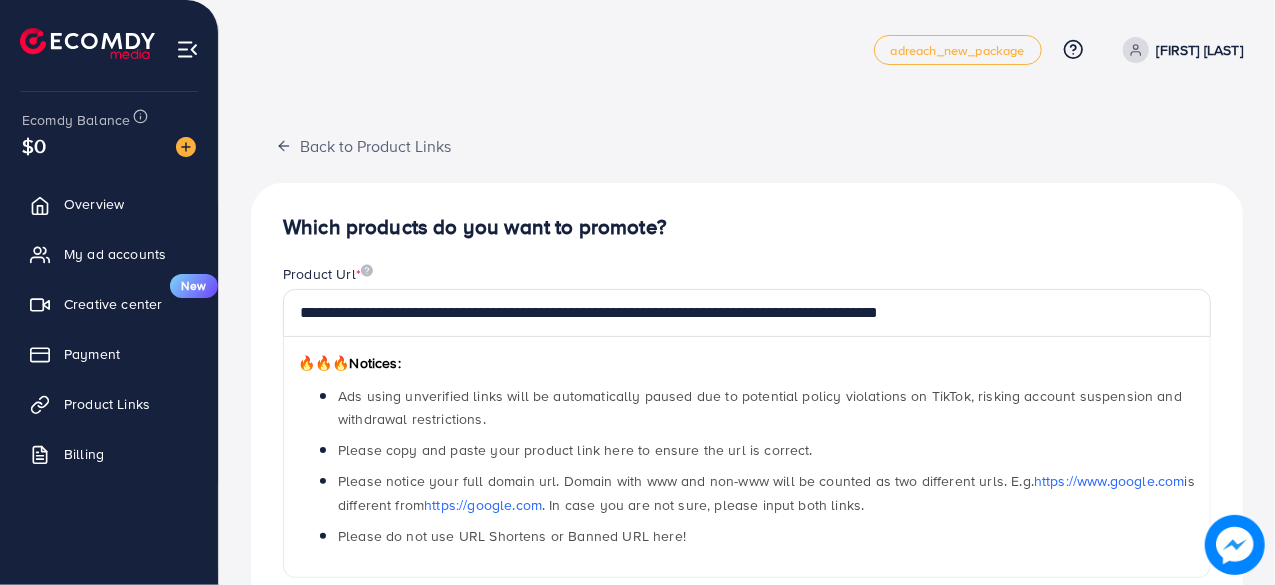 click on "Which products do you want to promote?" at bounding box center (747, 227) 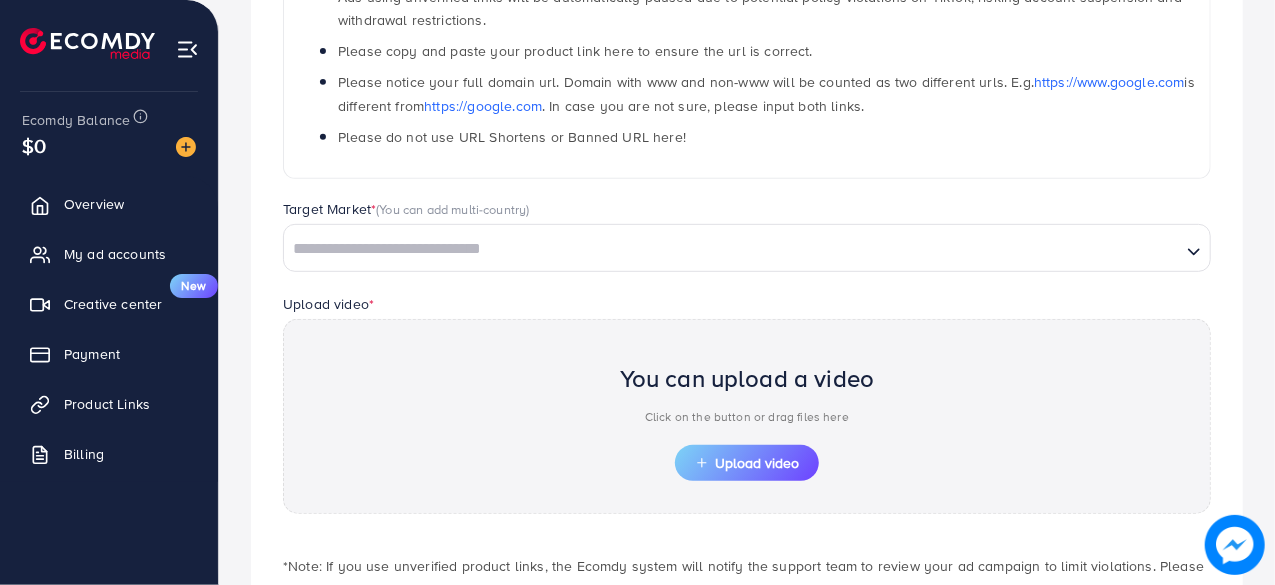 scroll, scrollTop: 400, scrollLeft: 0, axis: vertical 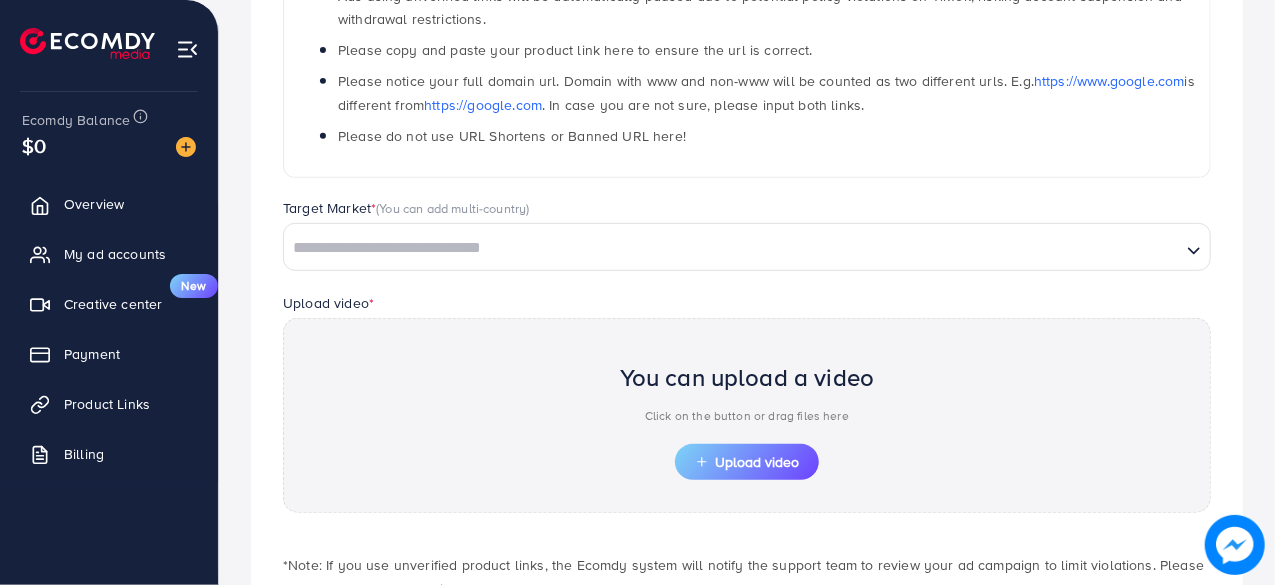 click at bounding box center (732, 248) 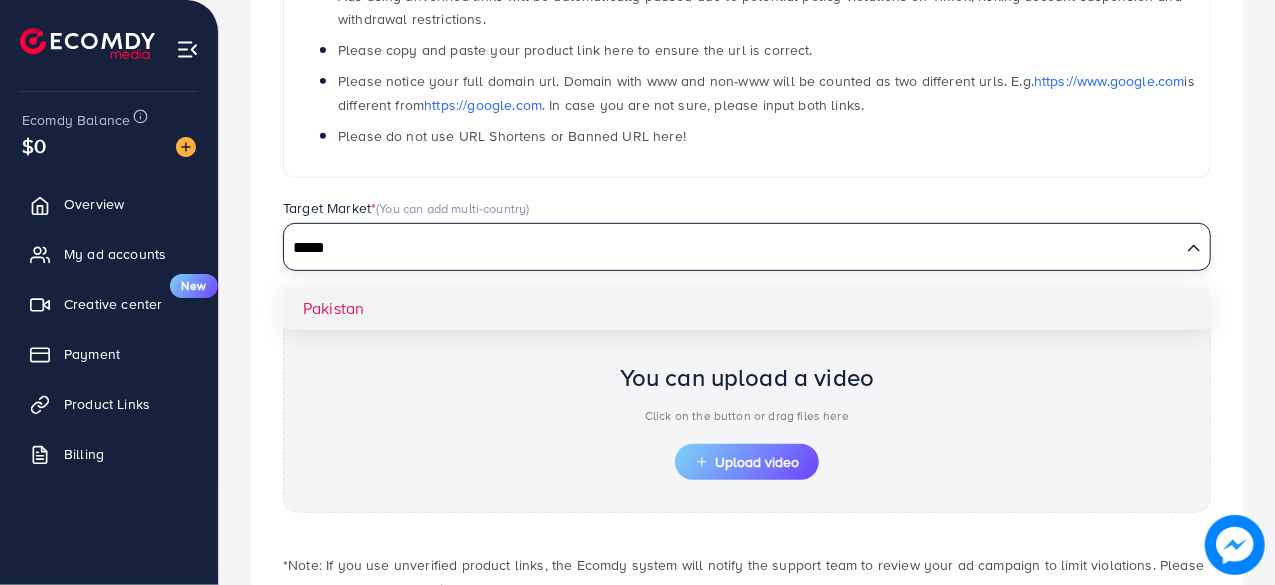 type on "*****" 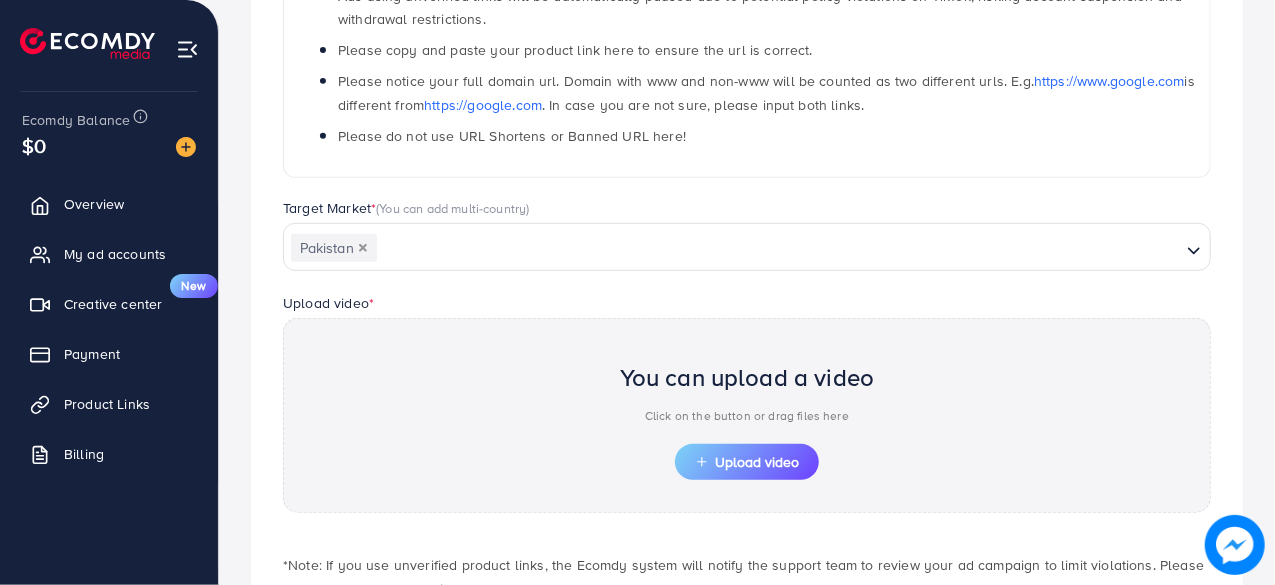 click on "You can upload a video   Click on the button or drag files here   Upload video" at bounding box center (747, 415) 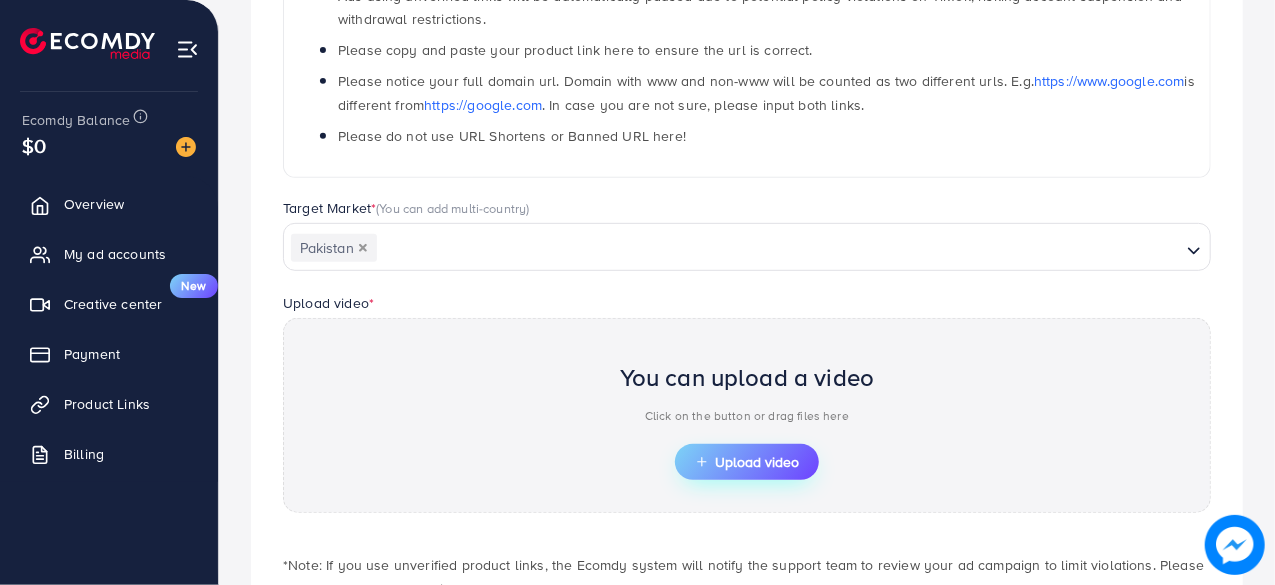 click on "Upload video" at bounding box center [747, 462] 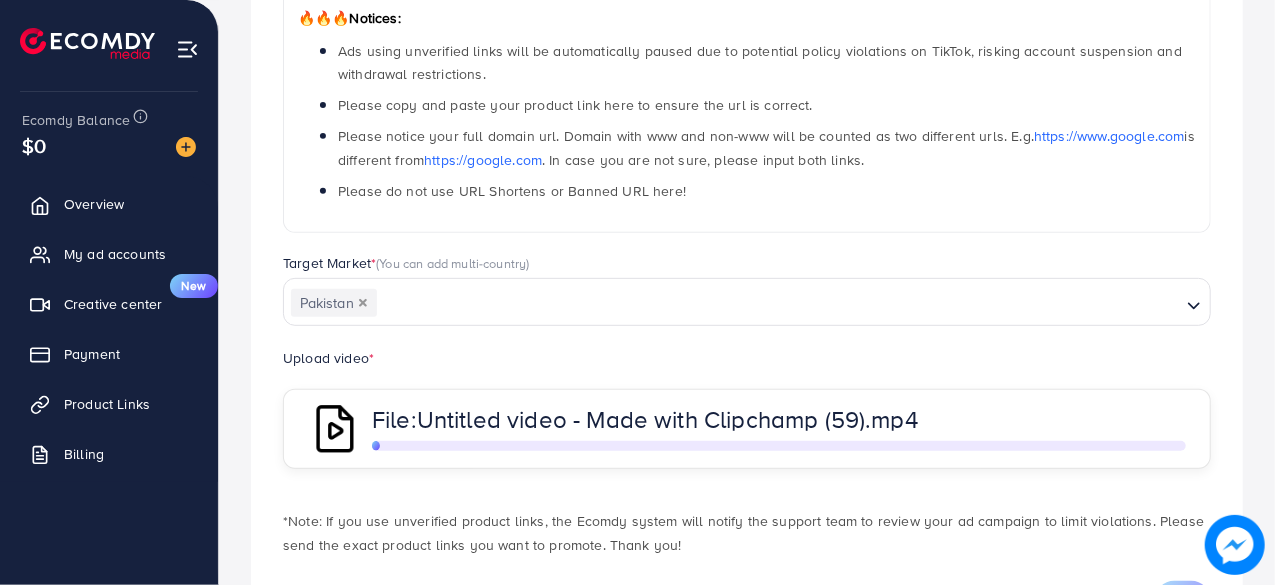 scroll, scrollTop: 400, scrollLeft: 0, axis: vertical 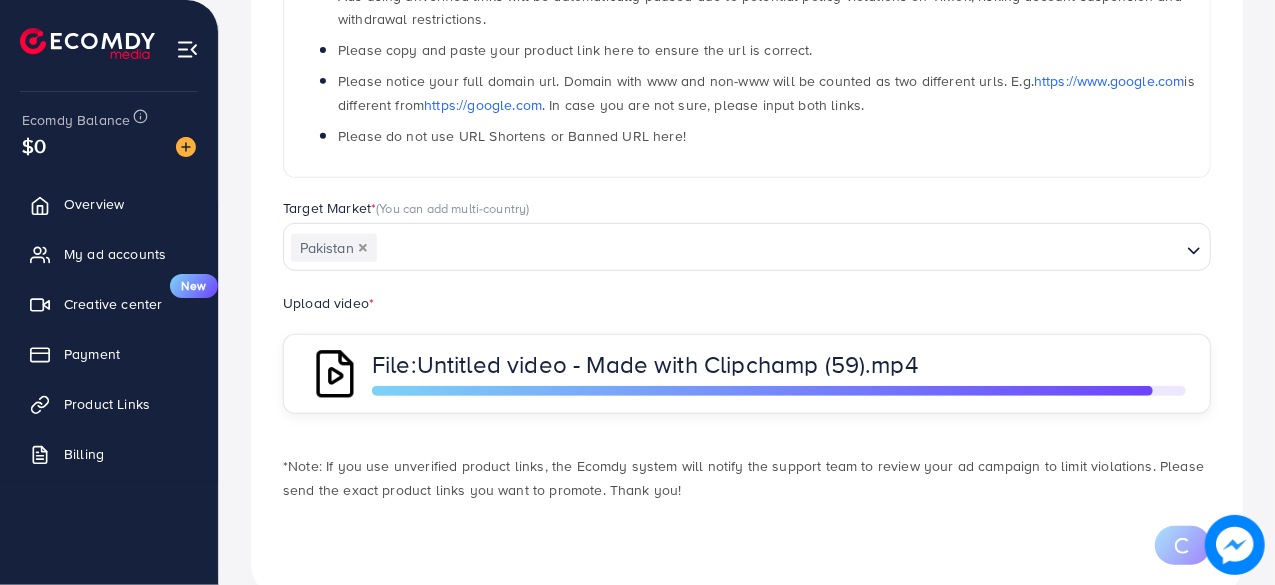click at bounding box center (747, 545) 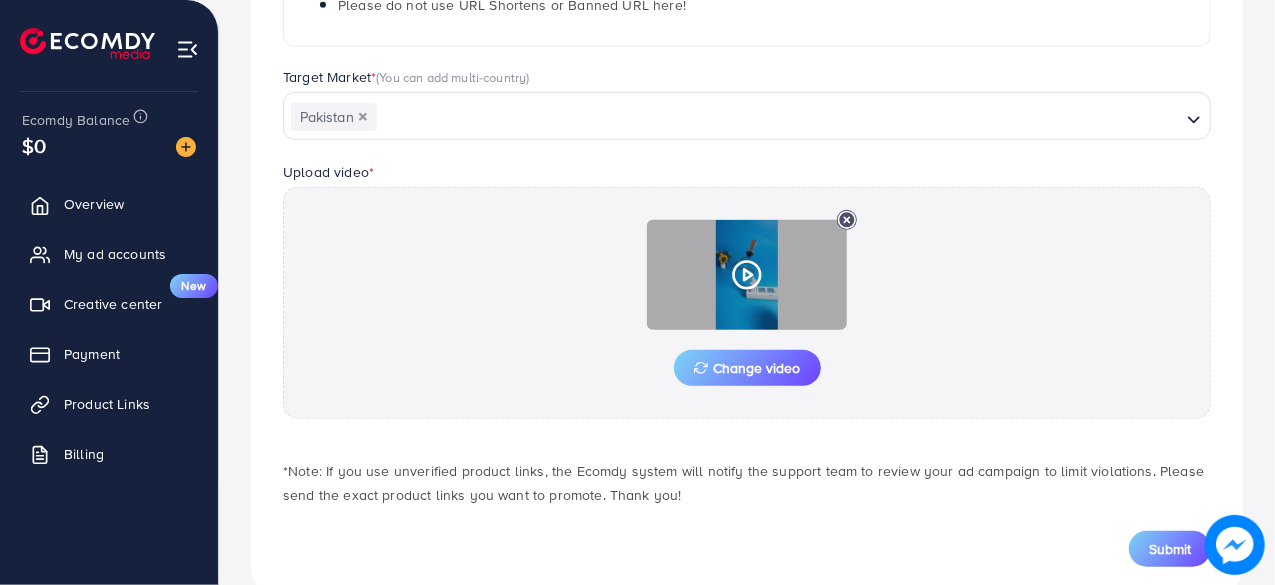 scroll, scrollTop: 574, scrollLeft: 0, axis: vertical 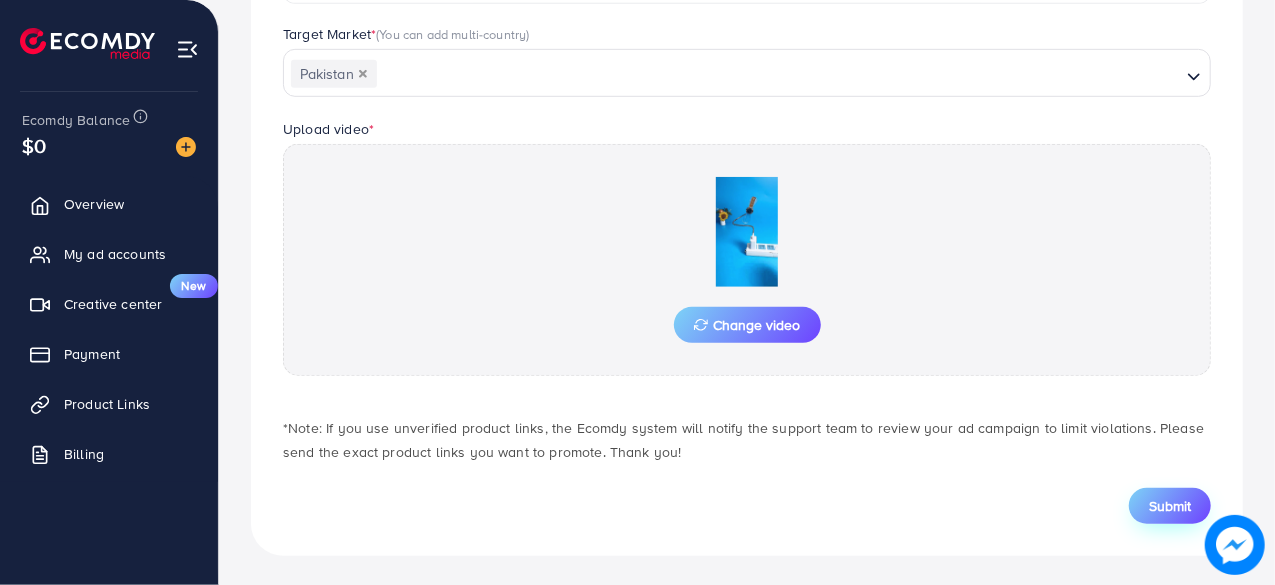 click on "Submit" at bounding box center (1170, 506) 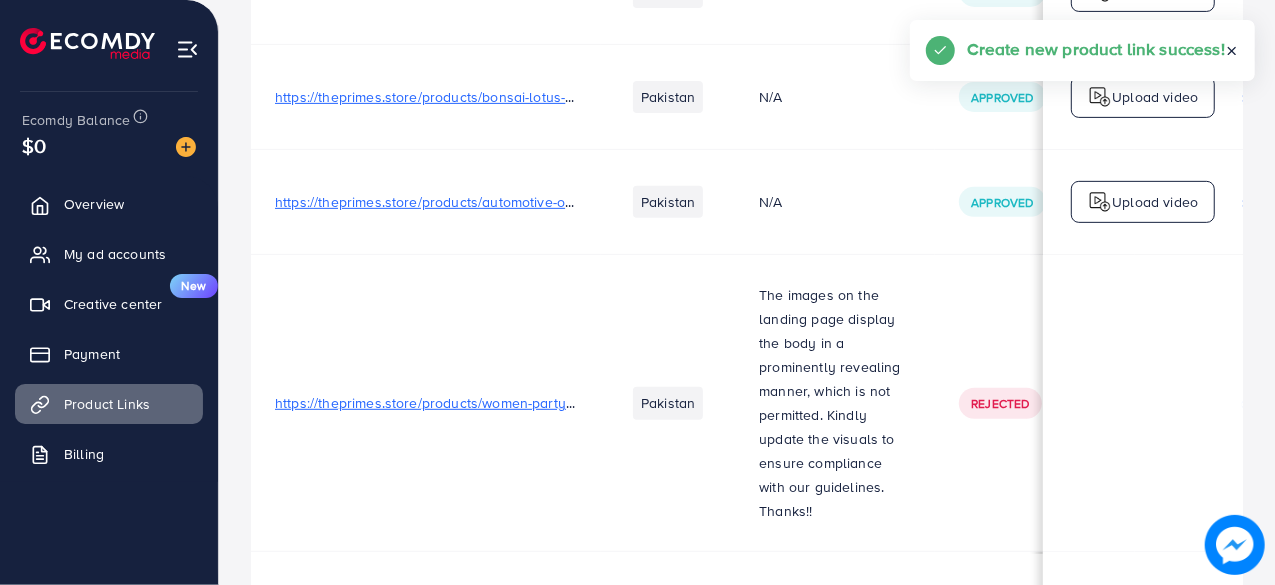 scroll, scrollTop: 0, scrollLeft: 0, axis: both 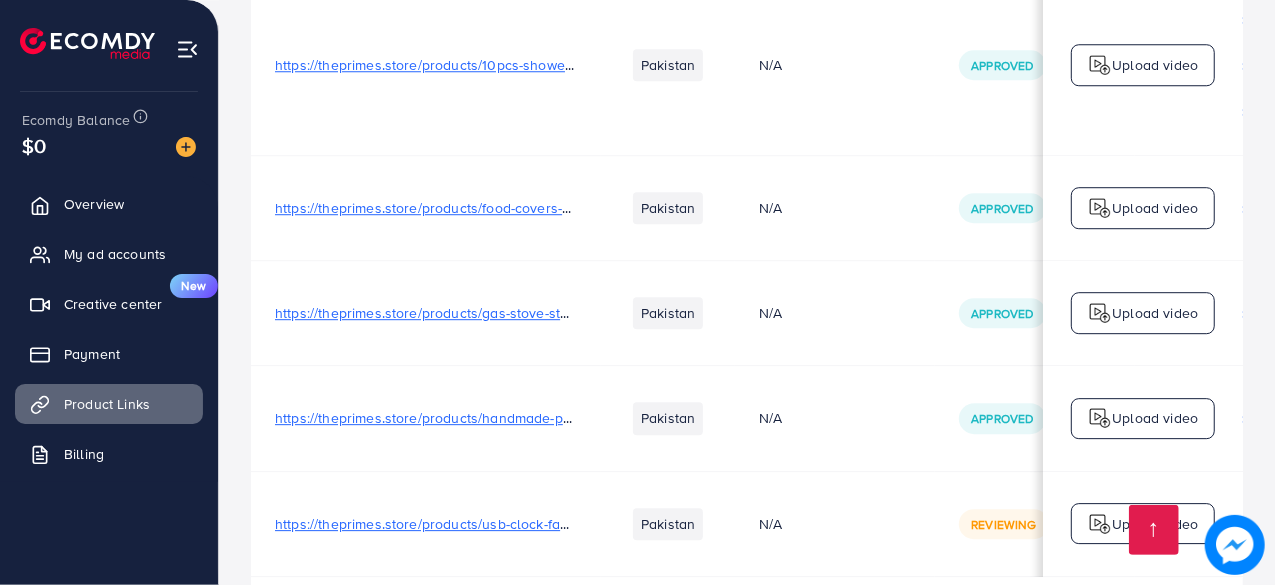 click on "https://theprimes.store/products/food-covers-pack-of-100-pieces" at bounding box center [479, 208] 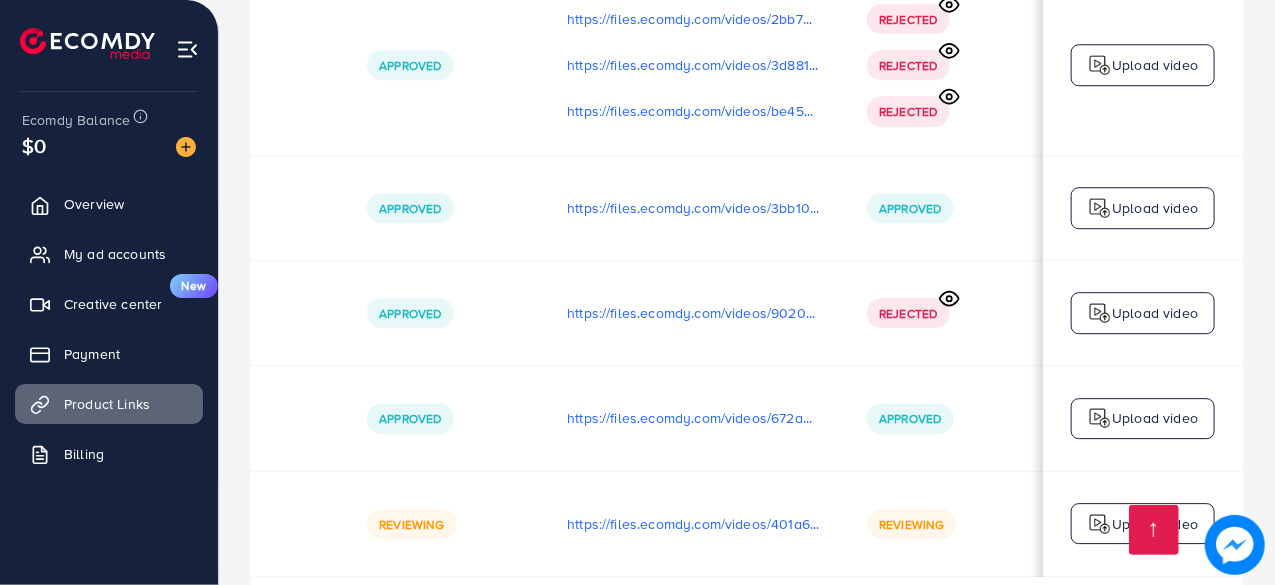 scroll, scrollTop: 0, scrollLeft: 593, axis: horizontal 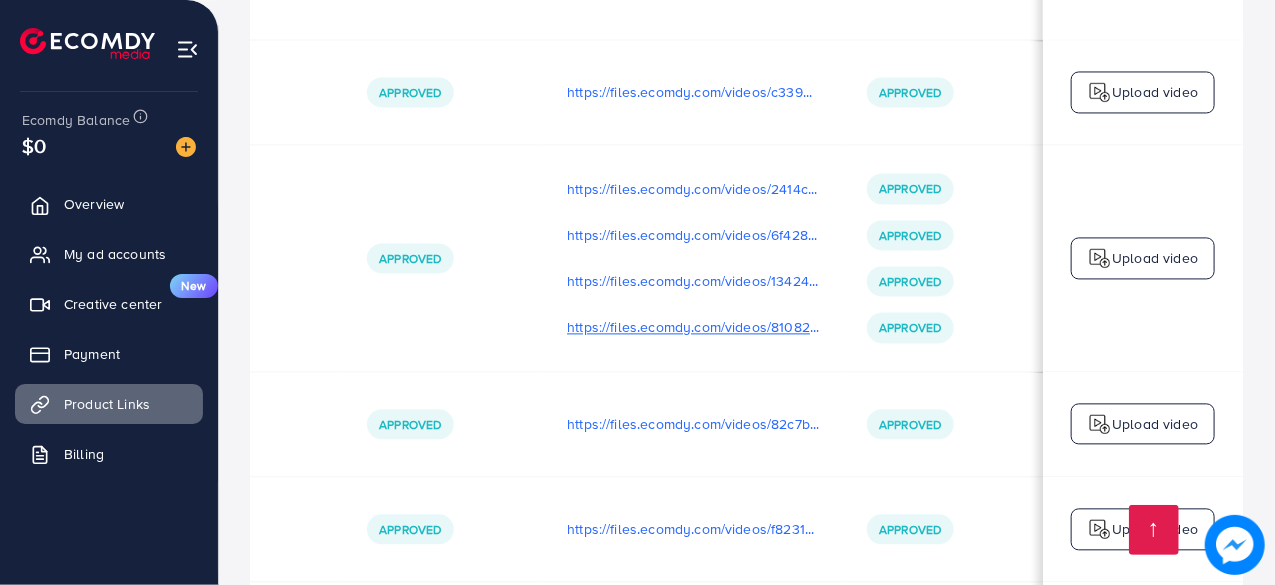 click on "https://files.ecomdy.com/videos/81082310-0b76-4d09-bc70-265b63ff9fe3-1754037012727.mp4" at bounding box center [693, 327] 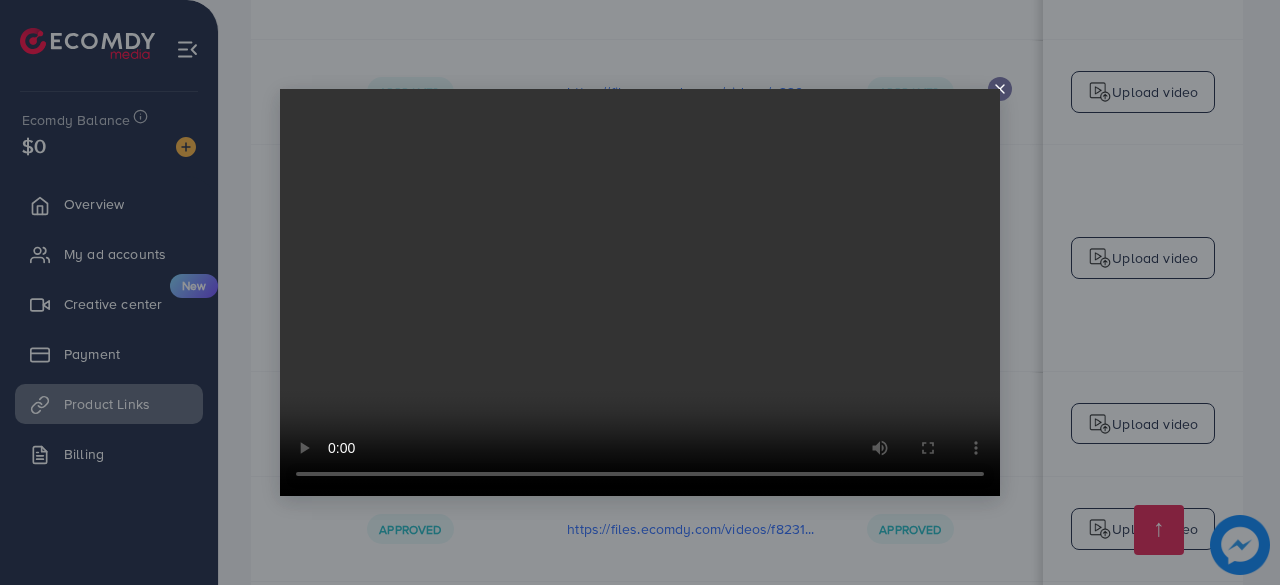 click 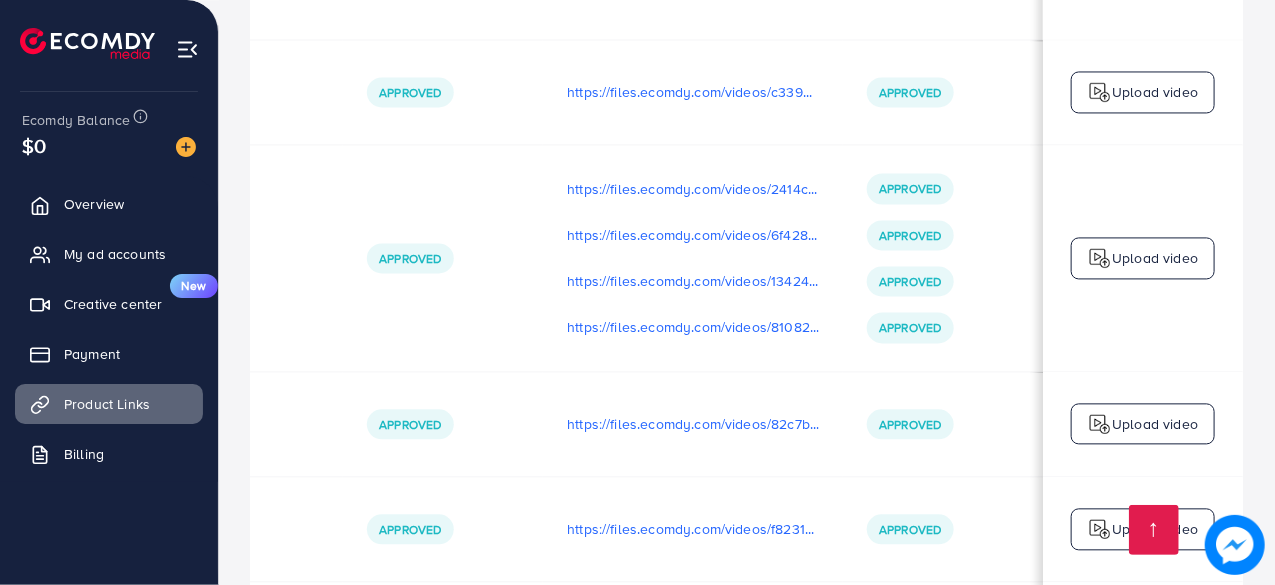 scroll, scrollTop: 0, scrollLeft: 591, axis: horizontal 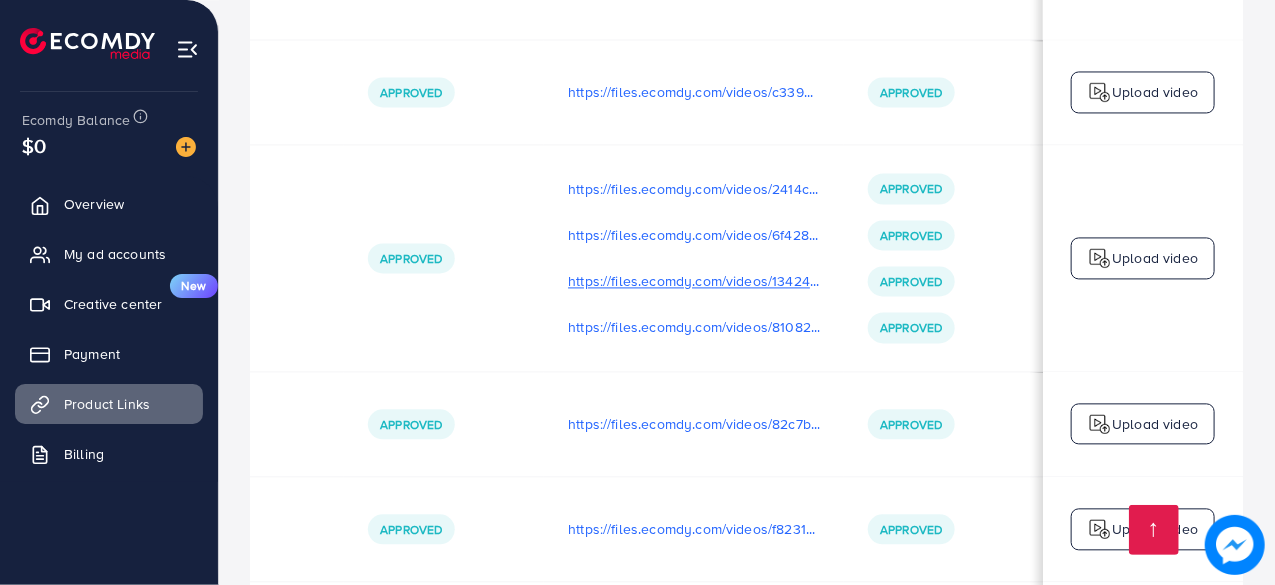 click on "https://files.ecomdy.com/videos/1342422c-b952-4db0-b462-ded5053d73af-1754036912556.mp4" at bounding box center [694, 281] 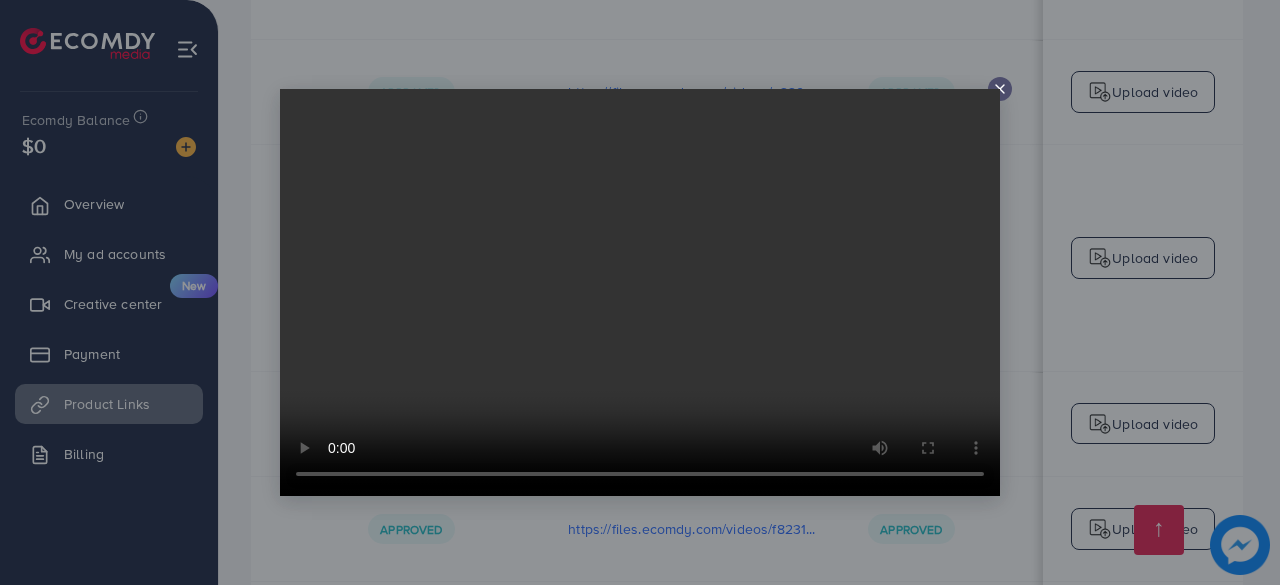 click 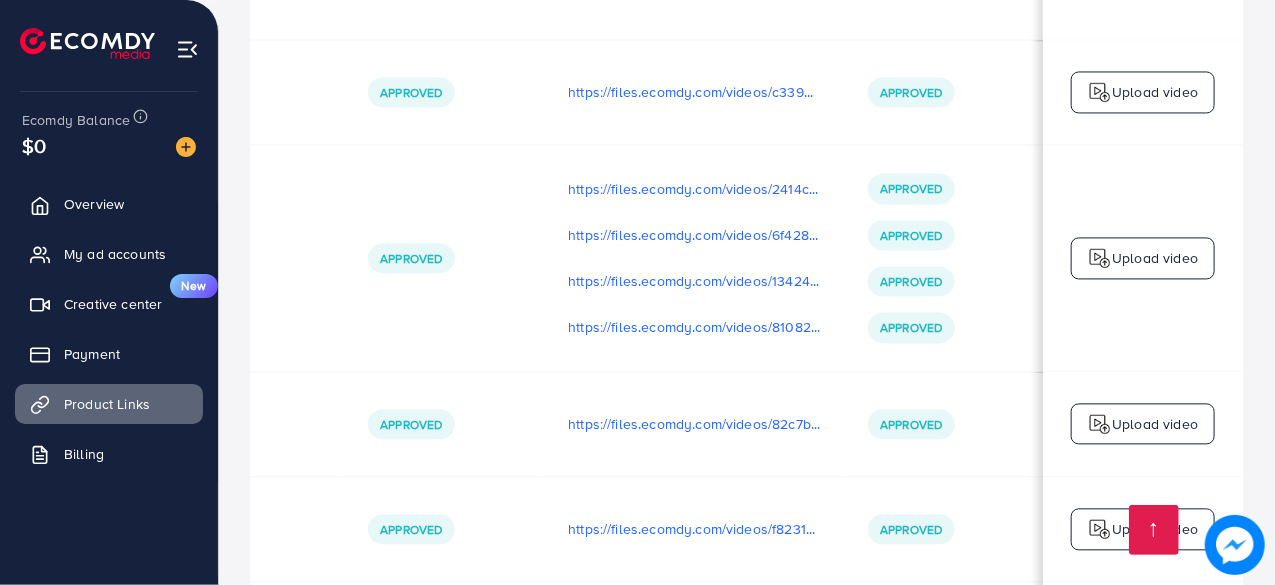scroll, scrollTop: 5971, scrollLeft: 0, axis: vertical 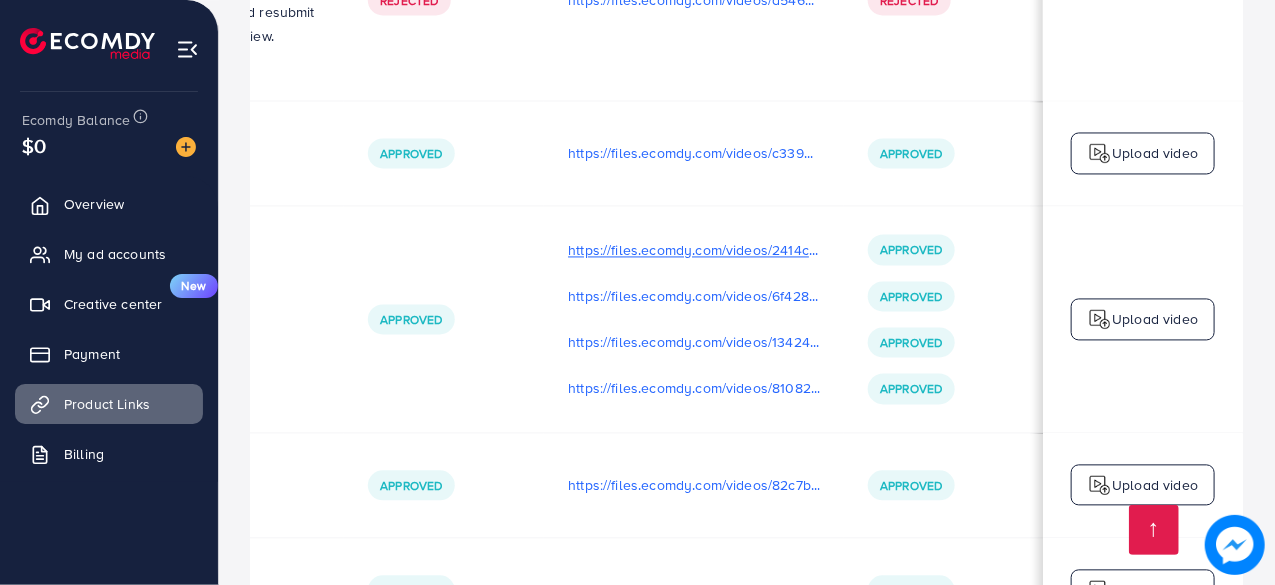 click on "https://files.ecomdy.com/videos/2414ce6f-f917-419f-a59c-874791a80ca0-1753883599120.mp4" at bounding box center [694, 250] 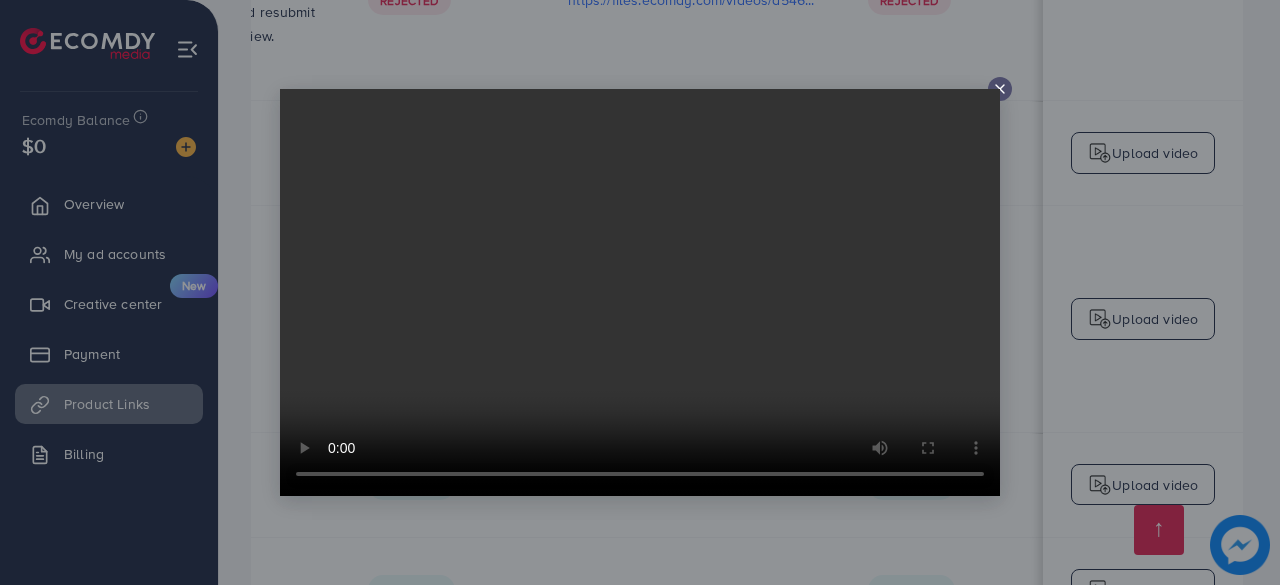 click at bounding box center (640, 292) 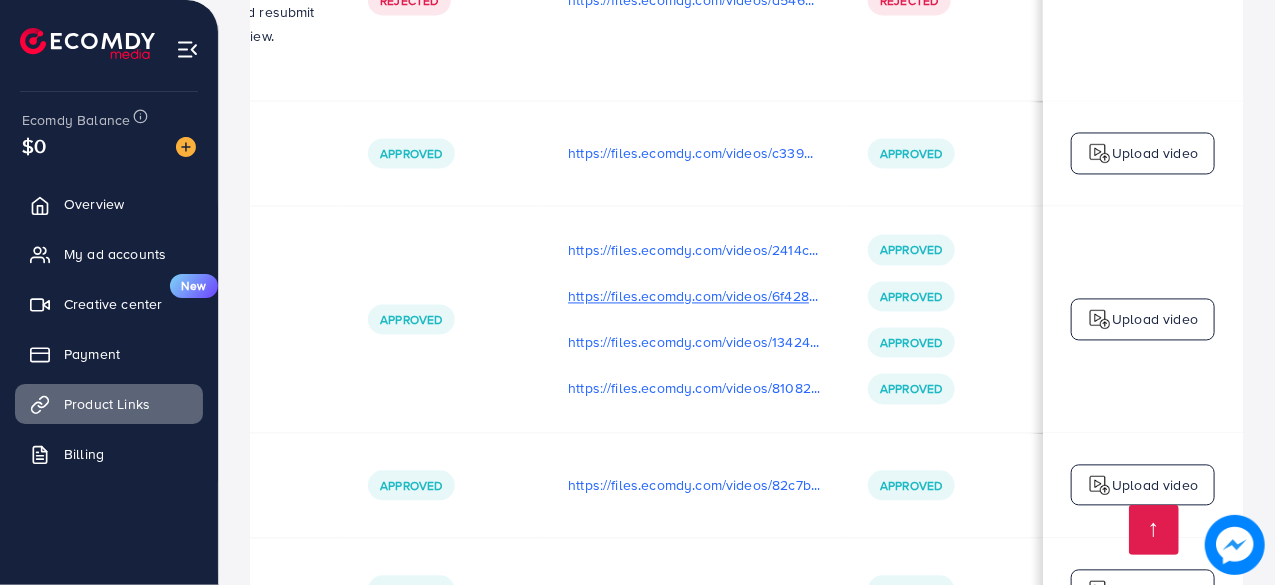click on "https://files.ecomdy.com/videos/6f428789-401a-4979-af63-297f6c4b687f-1754036698096.mp4" at bounding box center (694, 296) 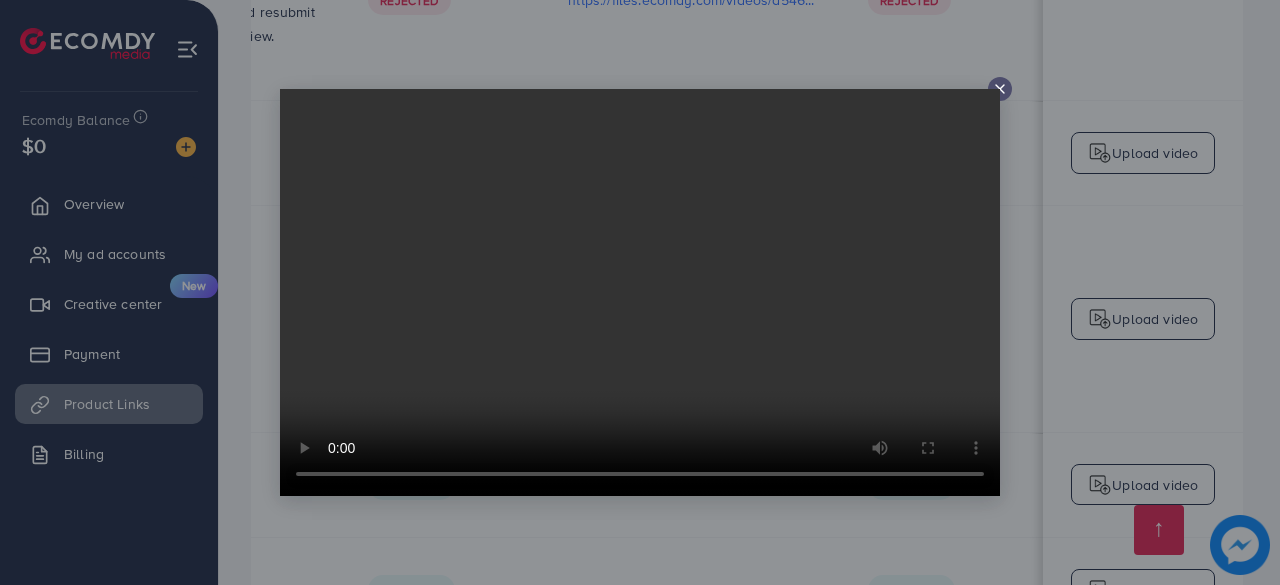 click at bounding box center (640, 292) 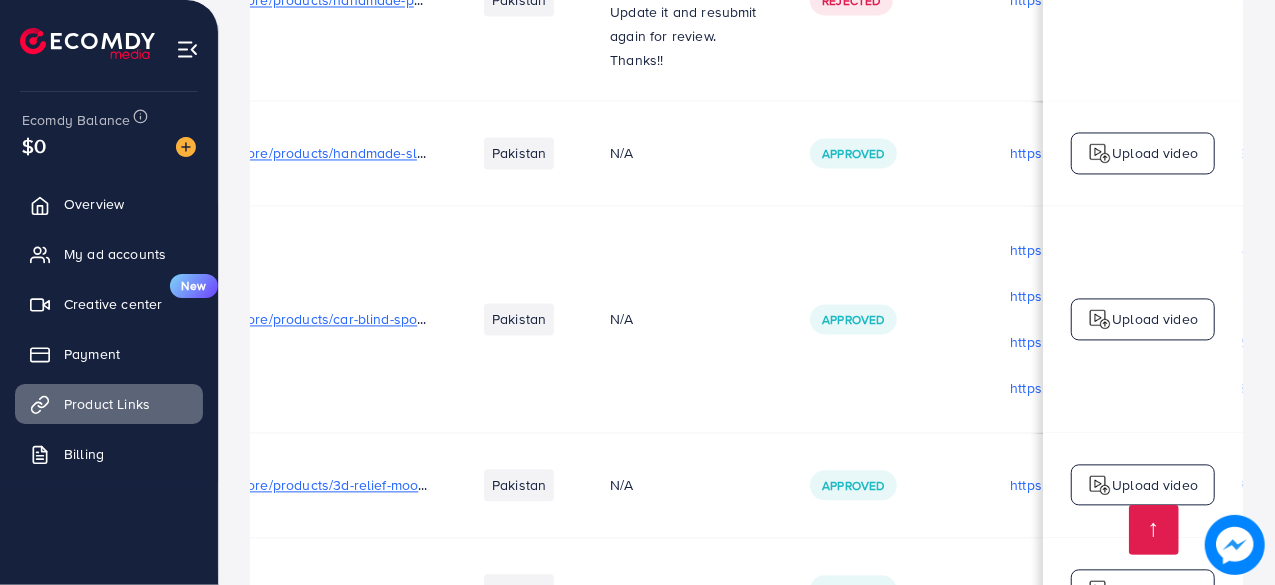 scroll, scrollTop: 0, scrollLeft: 0, axis: both 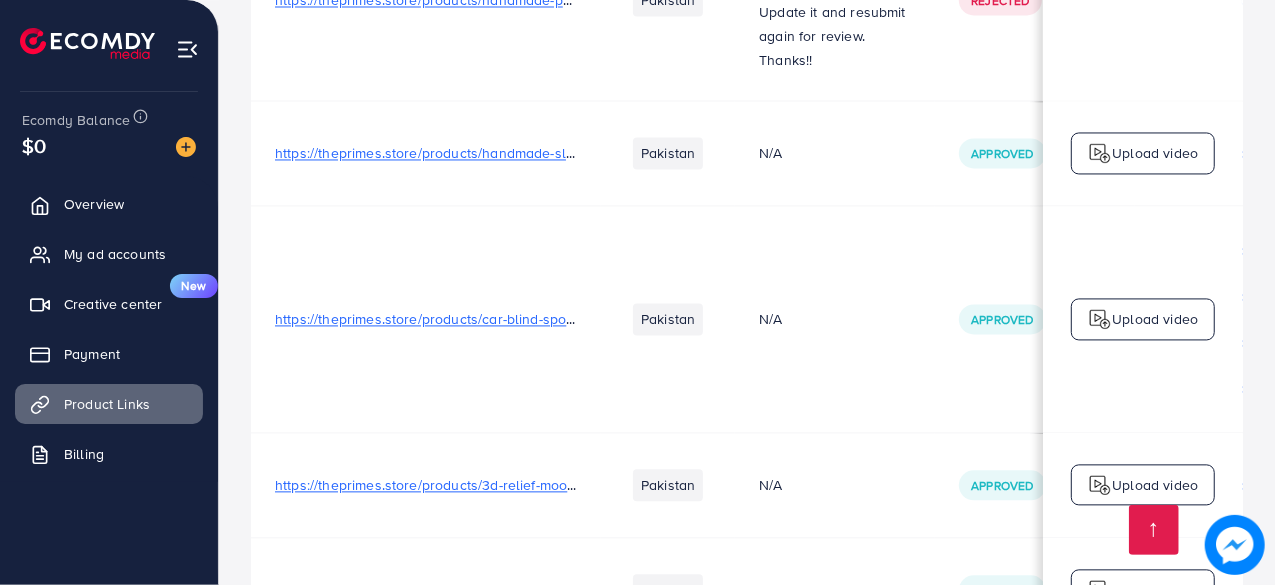 click on "https://theprimes.store/products/car-blind-spot-mirror" at bounding box center (444, 319) 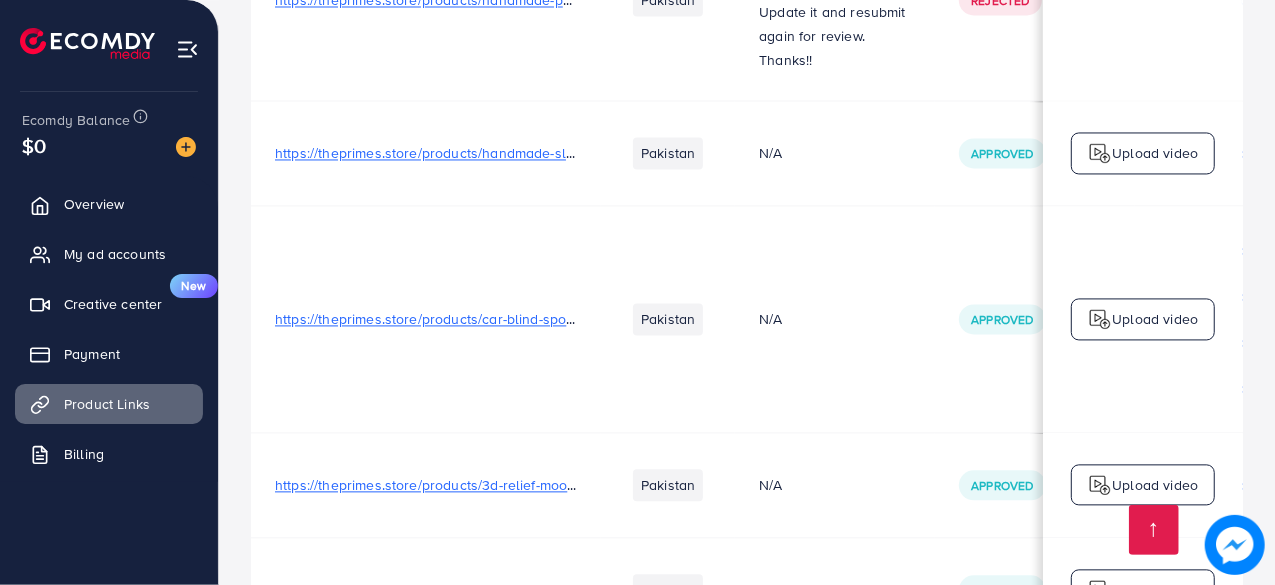 scroll, scrollTop: 0, scrollLeft: 0, axis: both 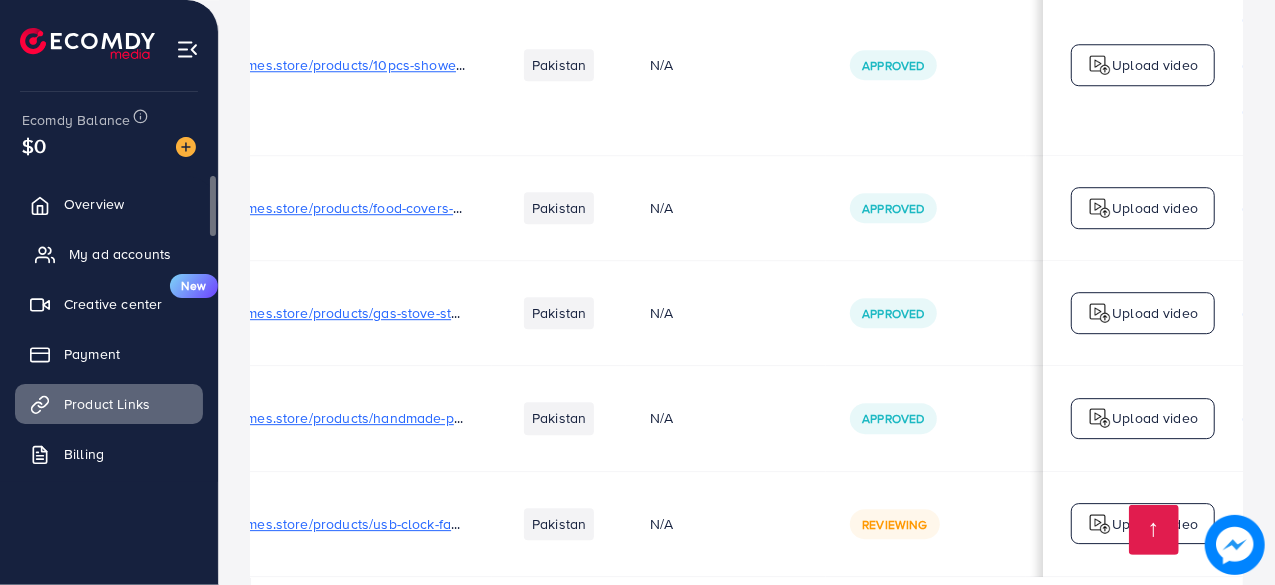 click on "My ad accounts" at bounding box center (120, 254) 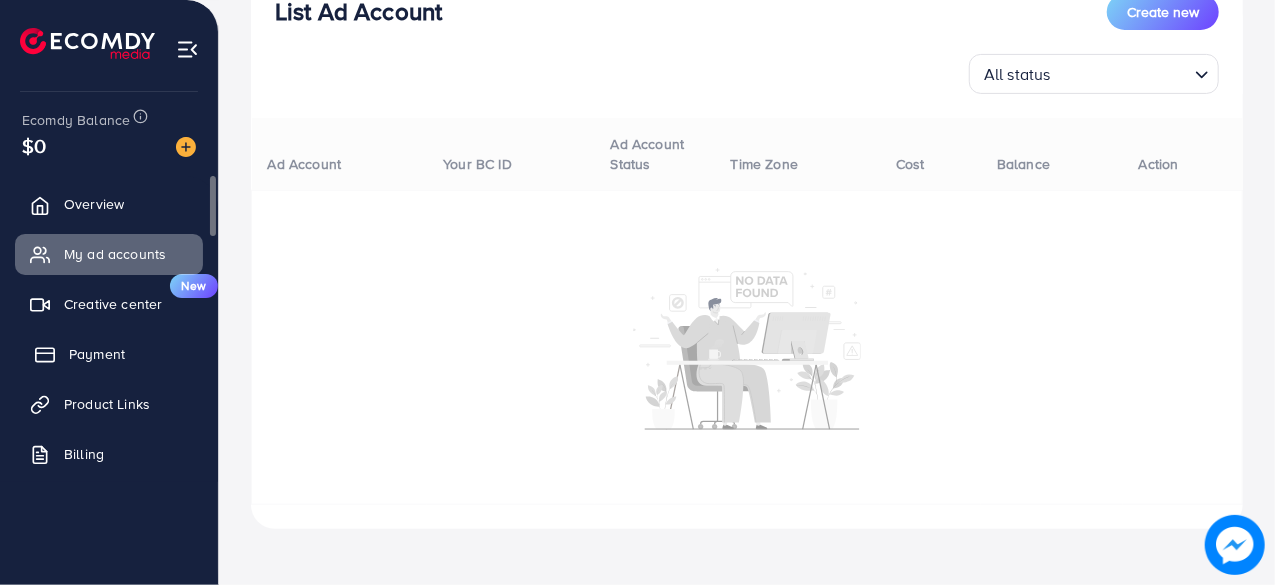 scroll, scrollTop: 0, scrollLeft: 0, axis: both 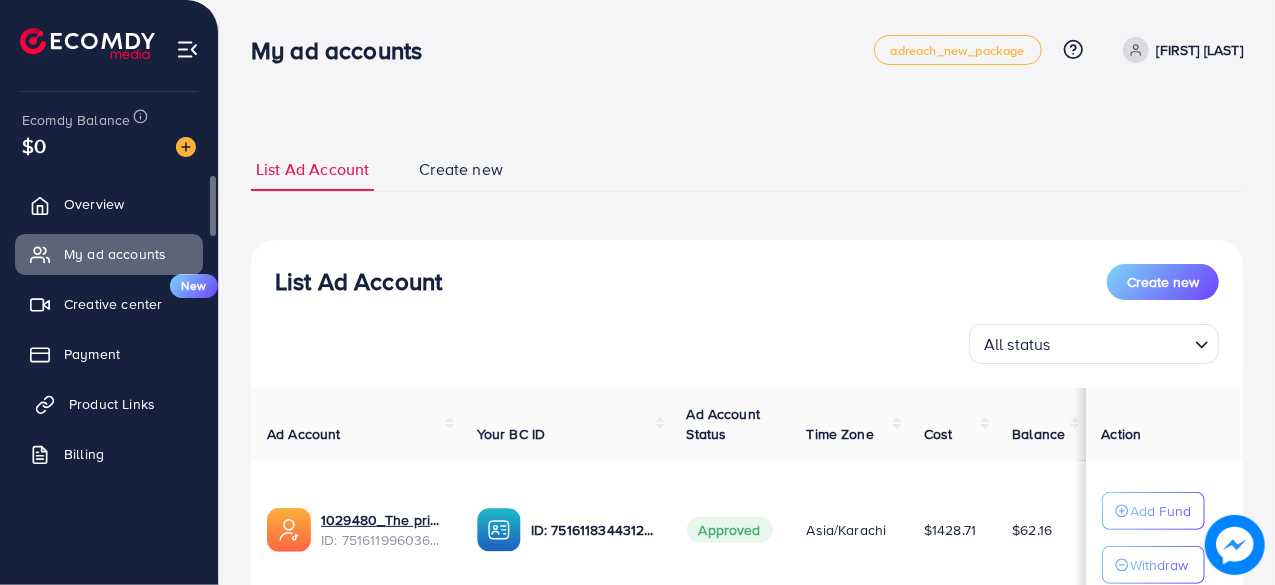 click on "Product Links" at bounding box center [112, 404] 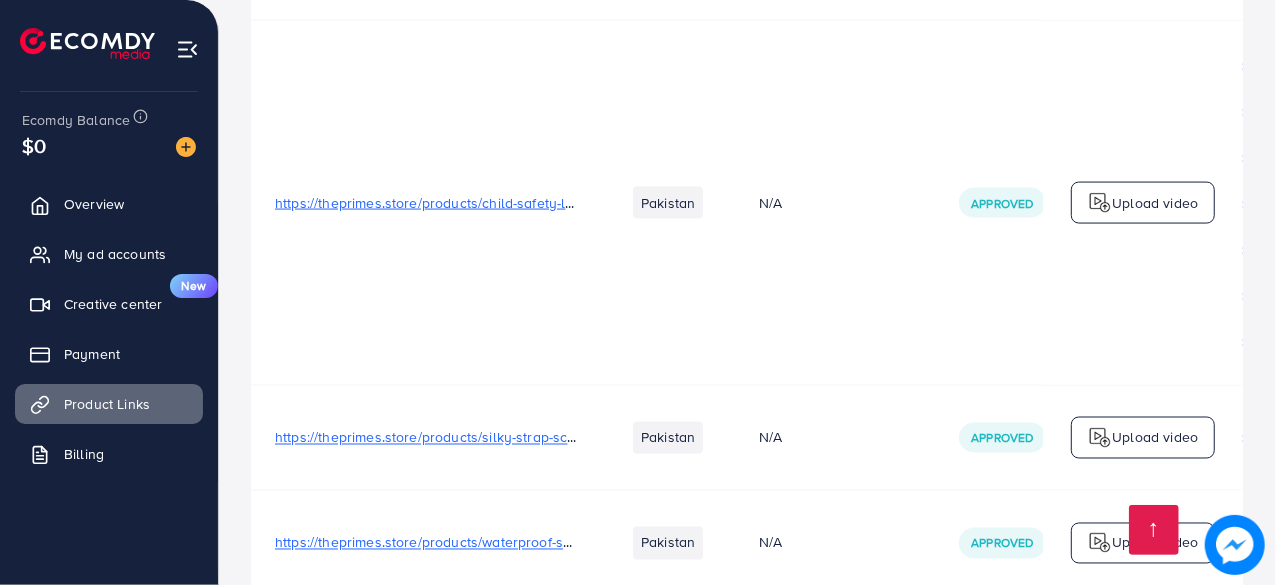 scroll, scrollTop: 1800, scrollLeft: 0, axis: vertical 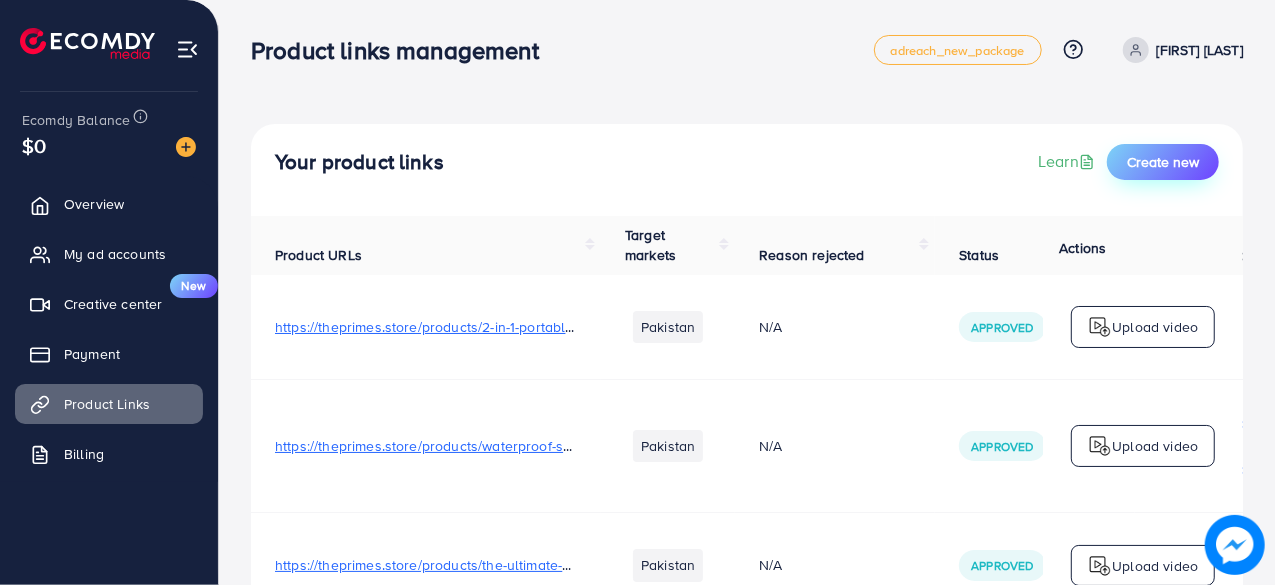 click on "Create new" at bounding box center [1163, 162] 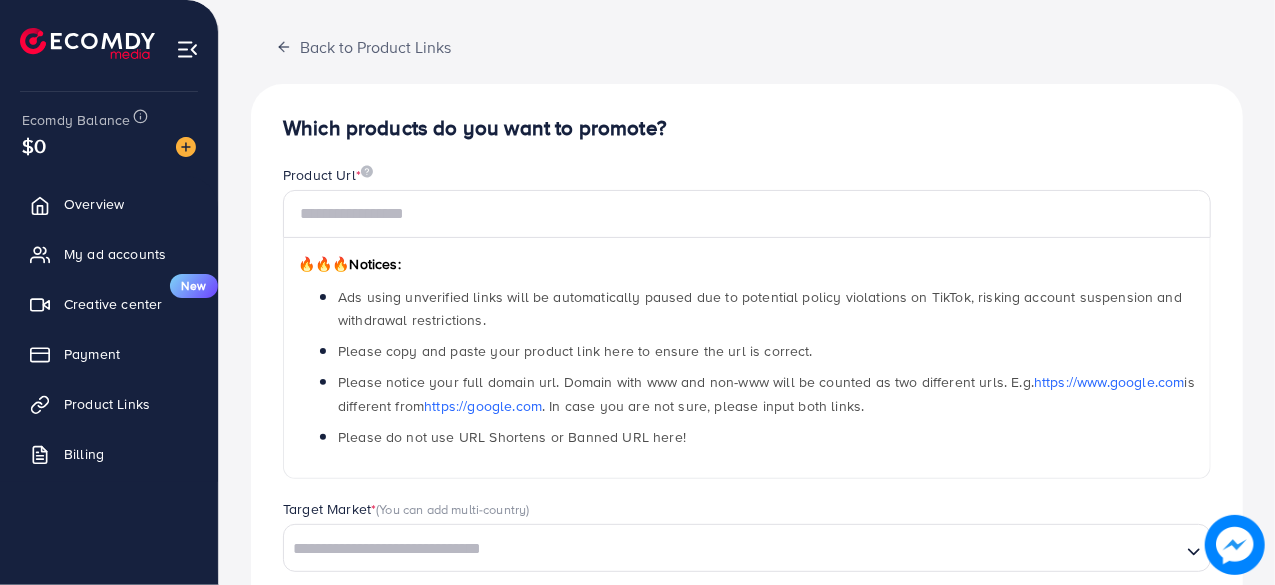 scroll, scrollTop: 0, scrollLeft: 0, axis: both 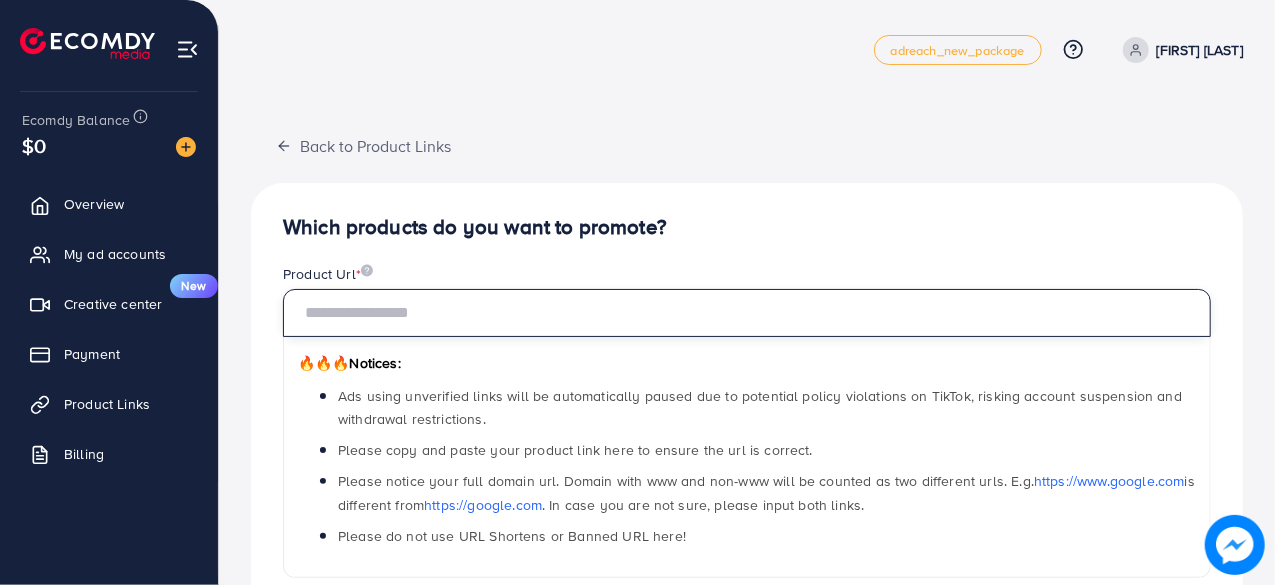click at bounding box center (747, 313) 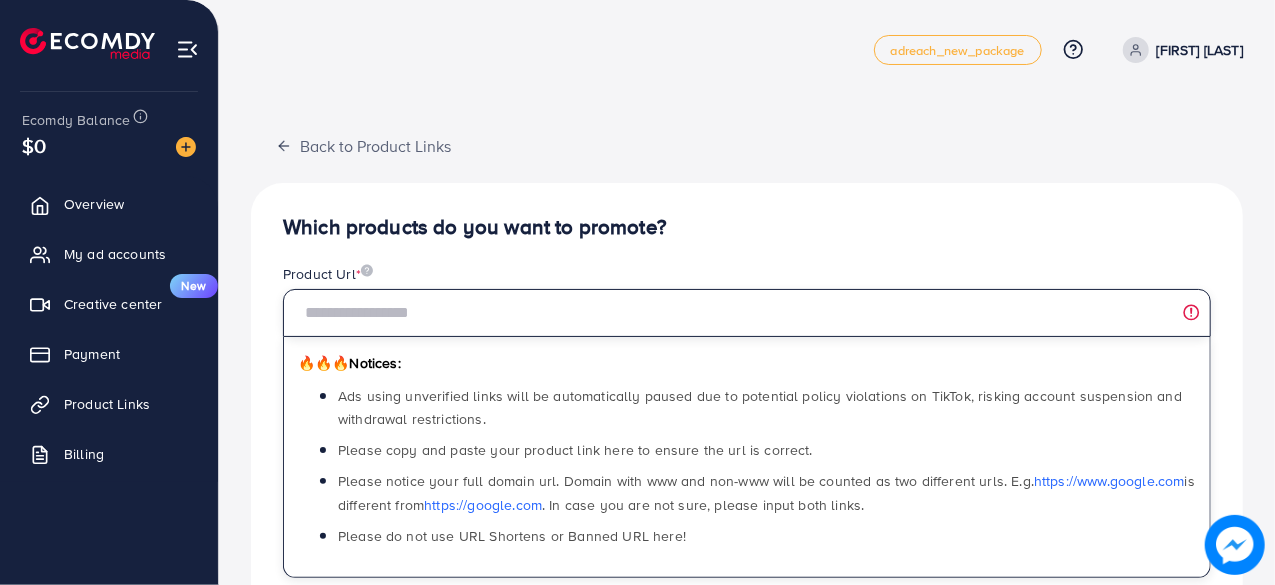 paste on "**********" 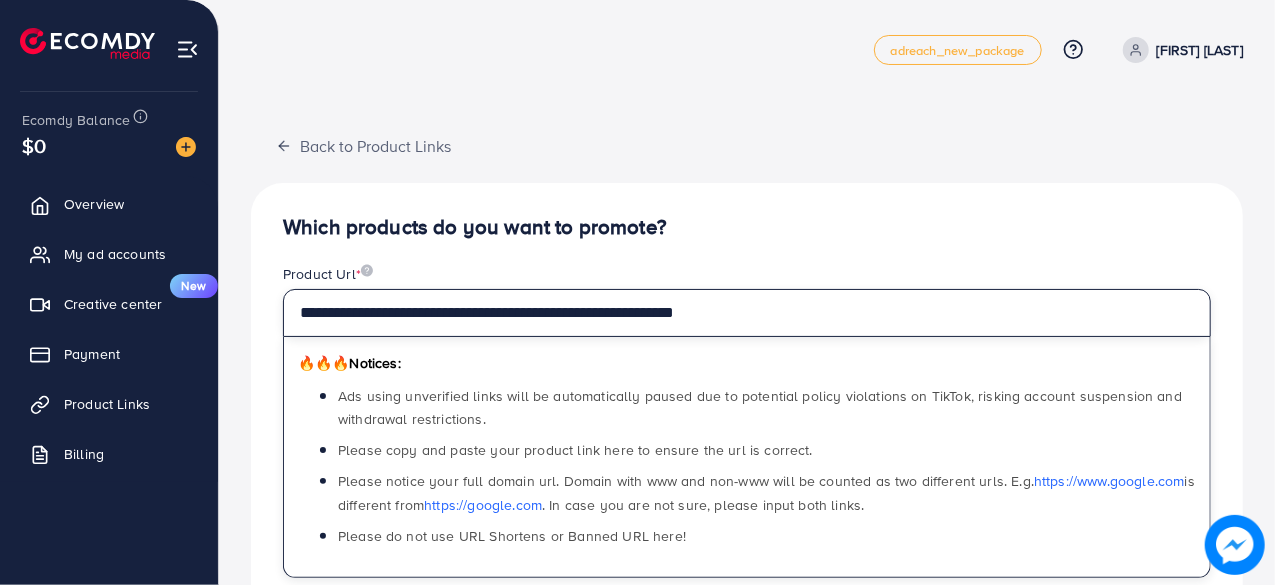 type on "**********" 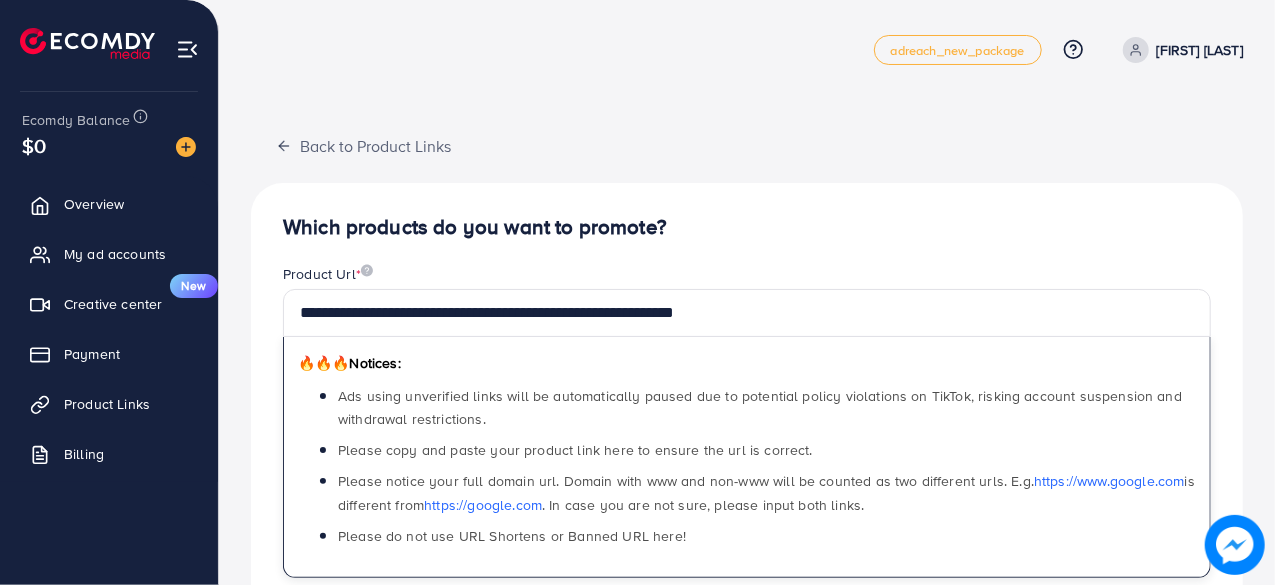 click on "**********" at bounding box center [747, 638] 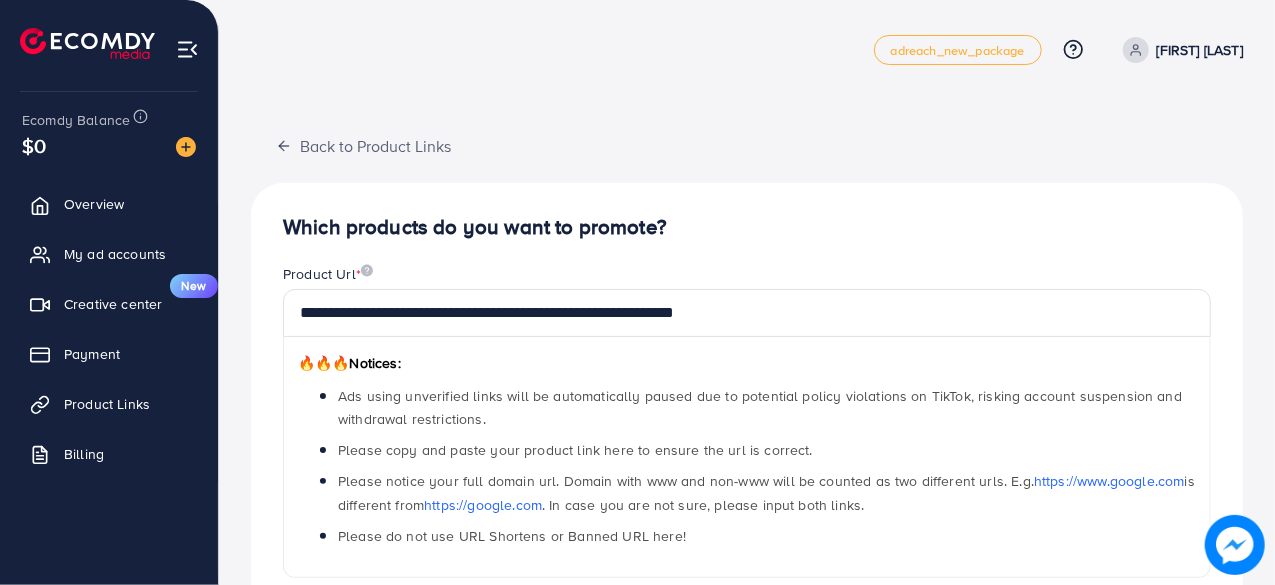 scroll, scrollTop: 300, scrollLeft: 0, axis: vertical 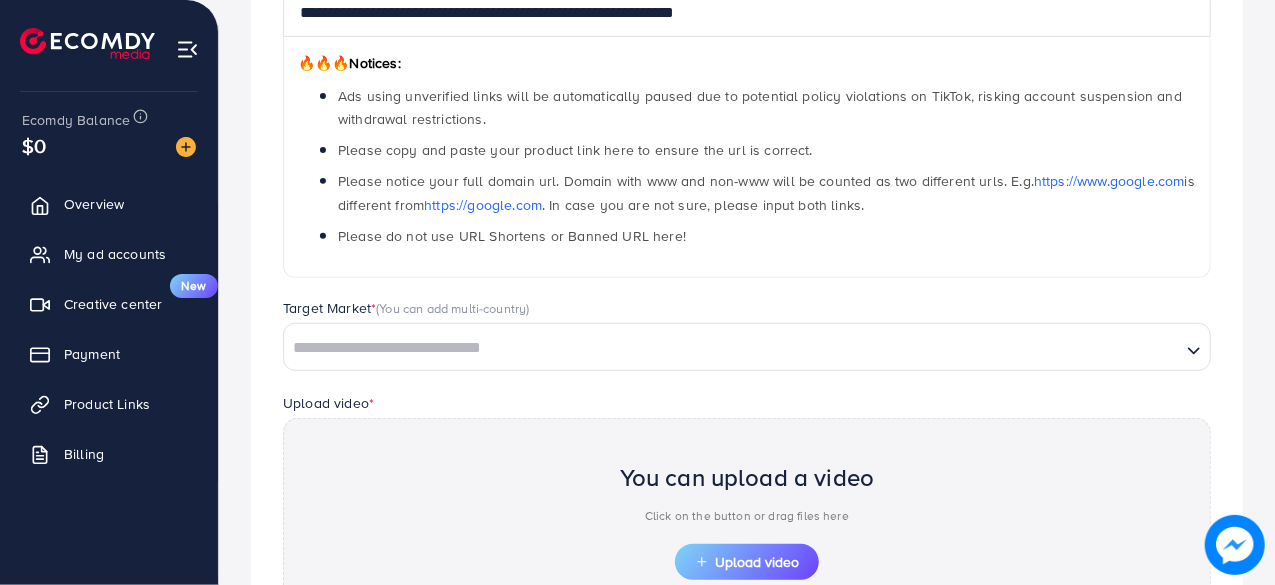 click on "Loading..." at bounding box center (747, 347) 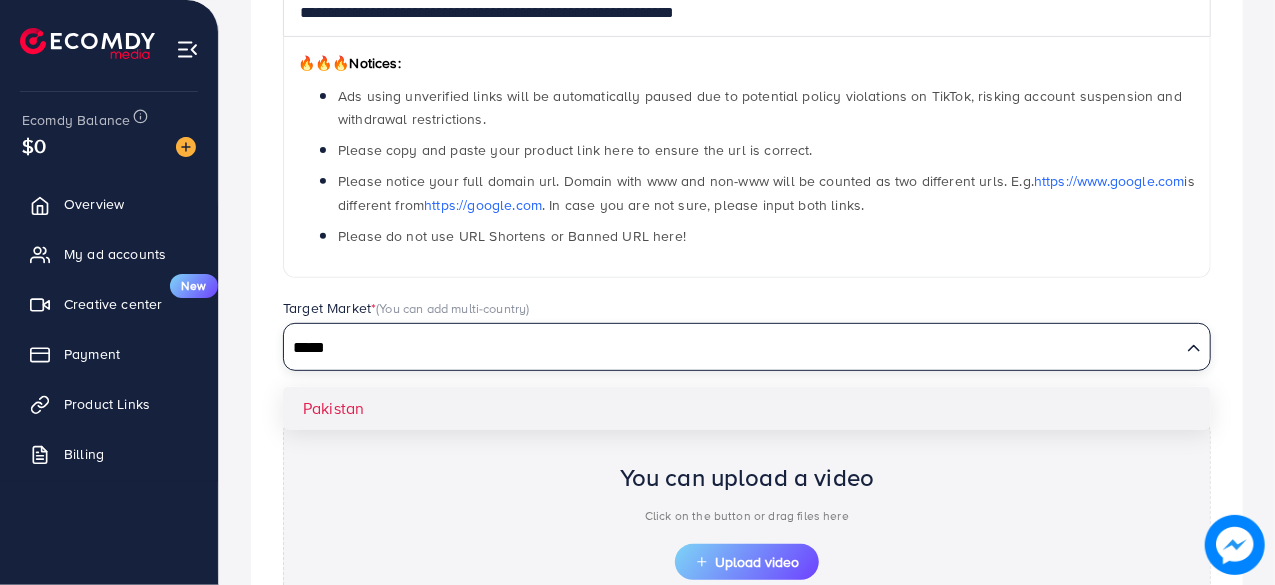 type on "*****" 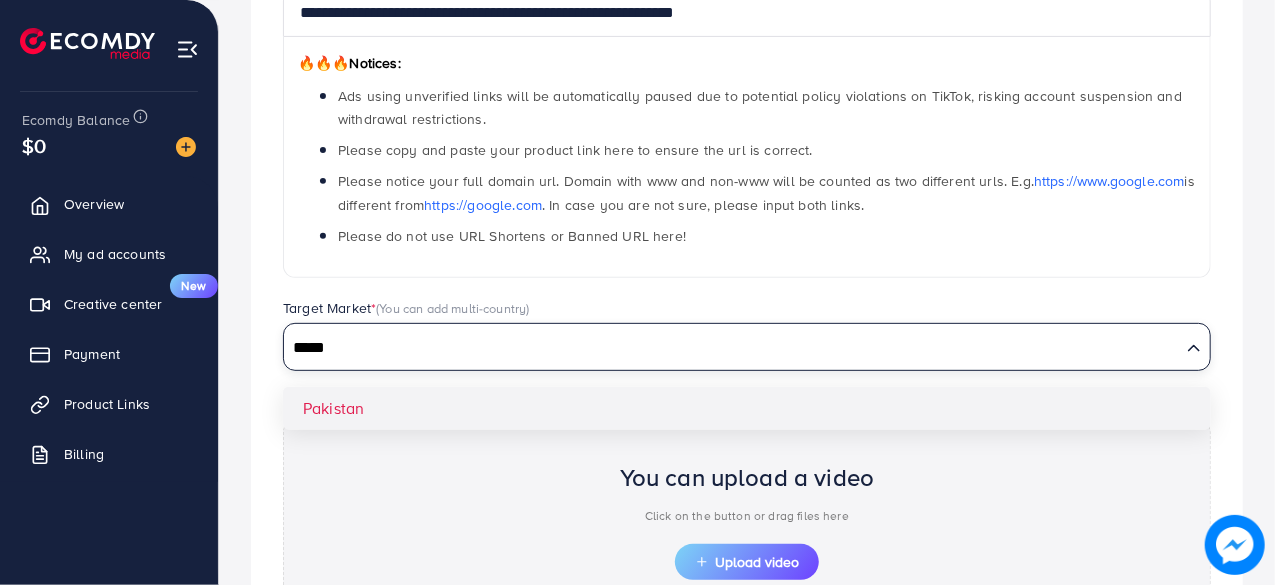 type 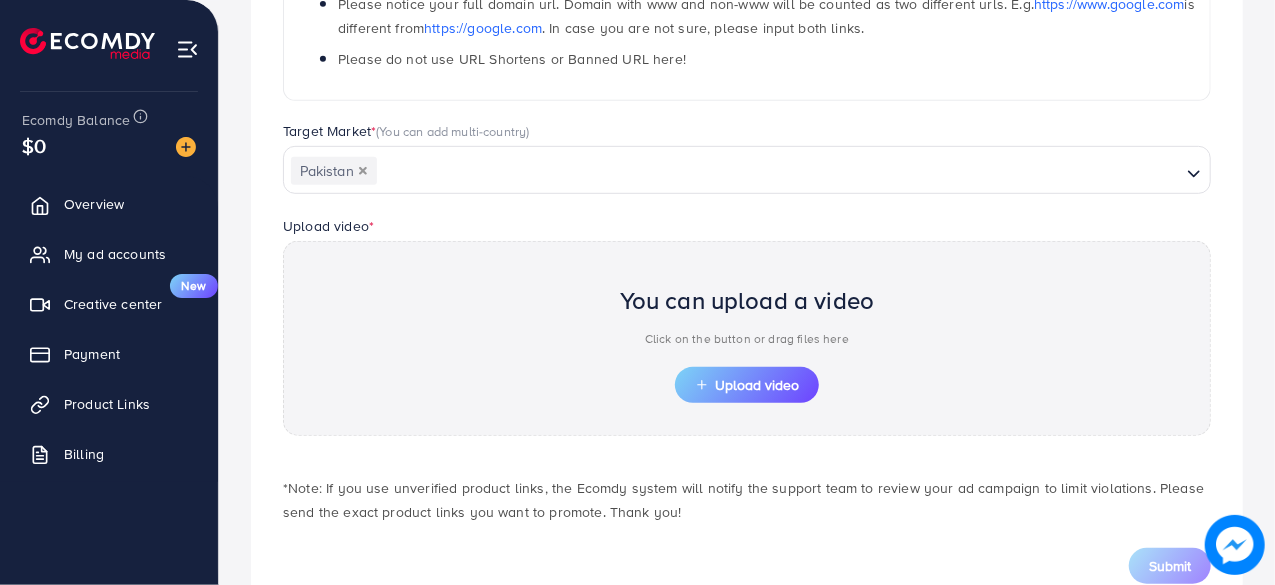 scroll, scrollTop: 536, scrollLeft: 0, axis: vertical 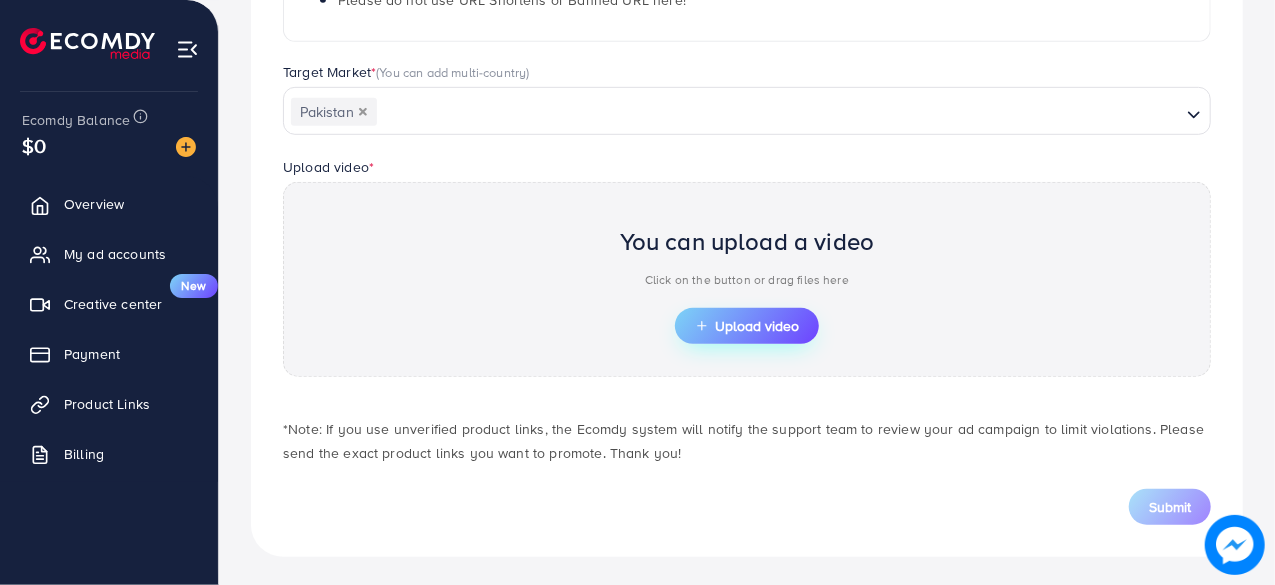 click on "Upload video" at bounding box center (747, 326) 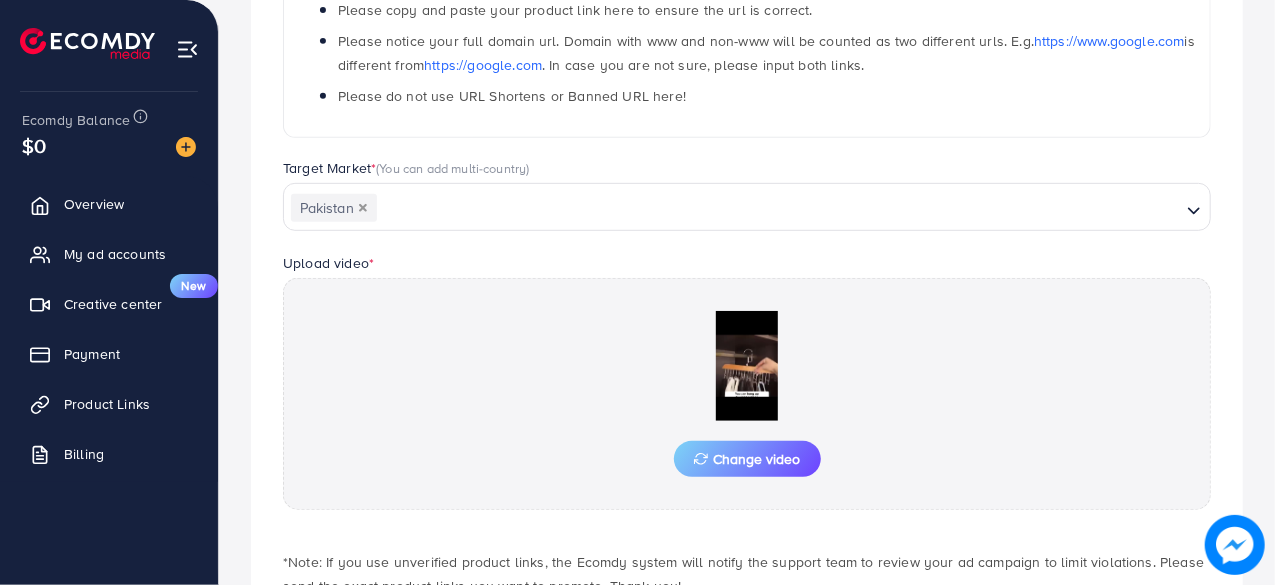 scroll, scrollTop: 536, scrollLeft: 0, axis: vertical 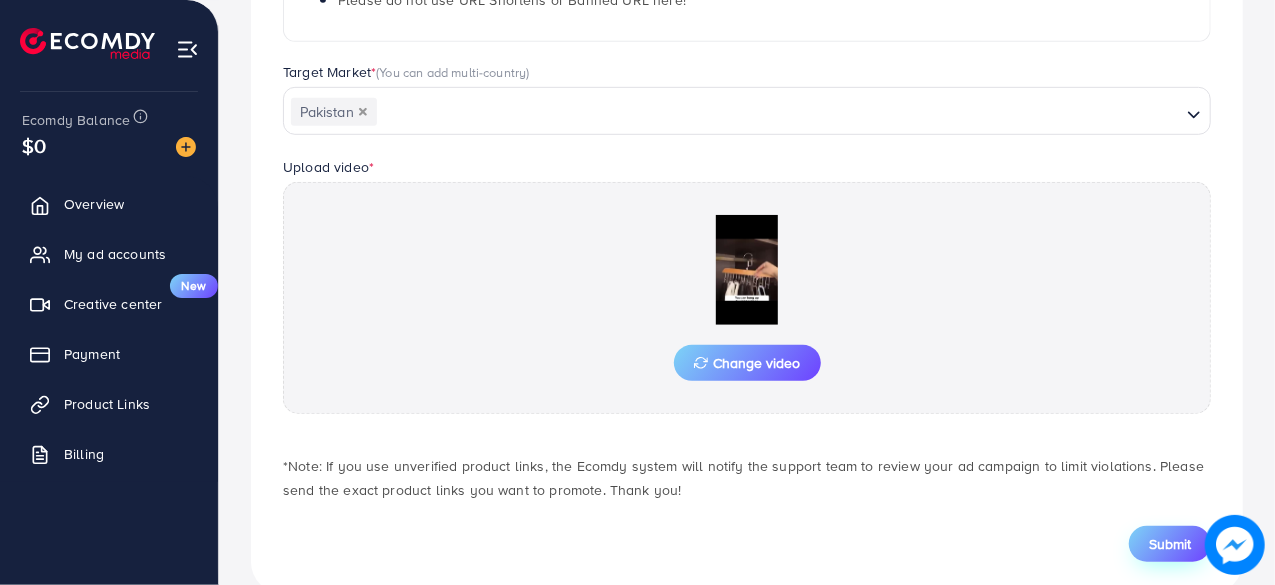 click on "Submit" at bounding box center (1170, 544) 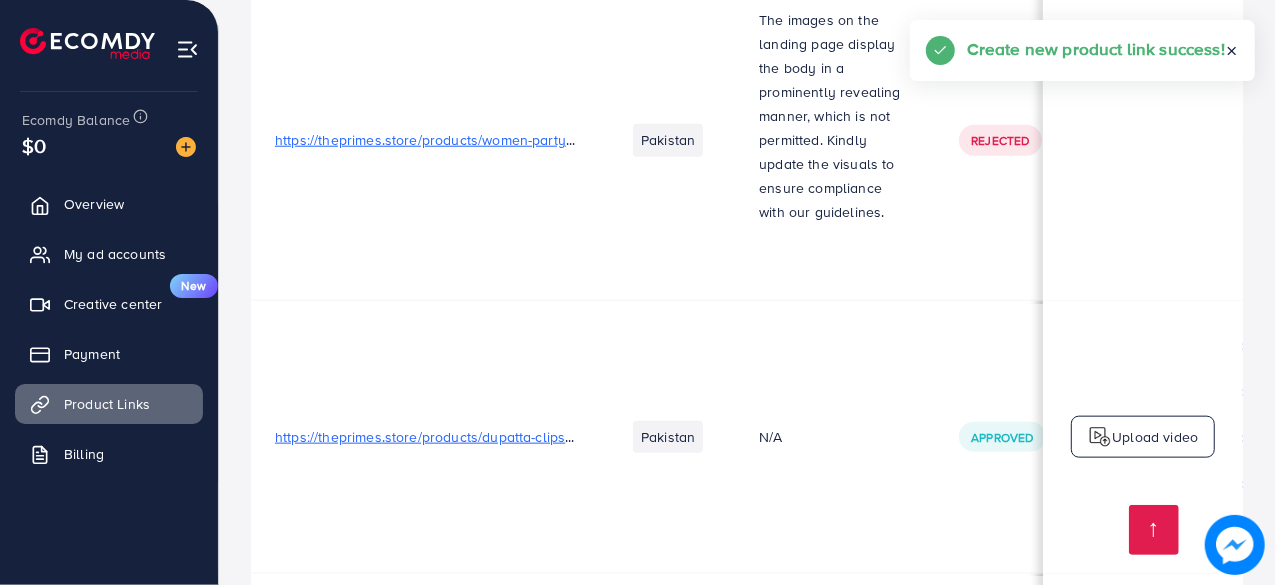 scroll, scrollTop: 1500, scrollLeft: 0, axis: vertical 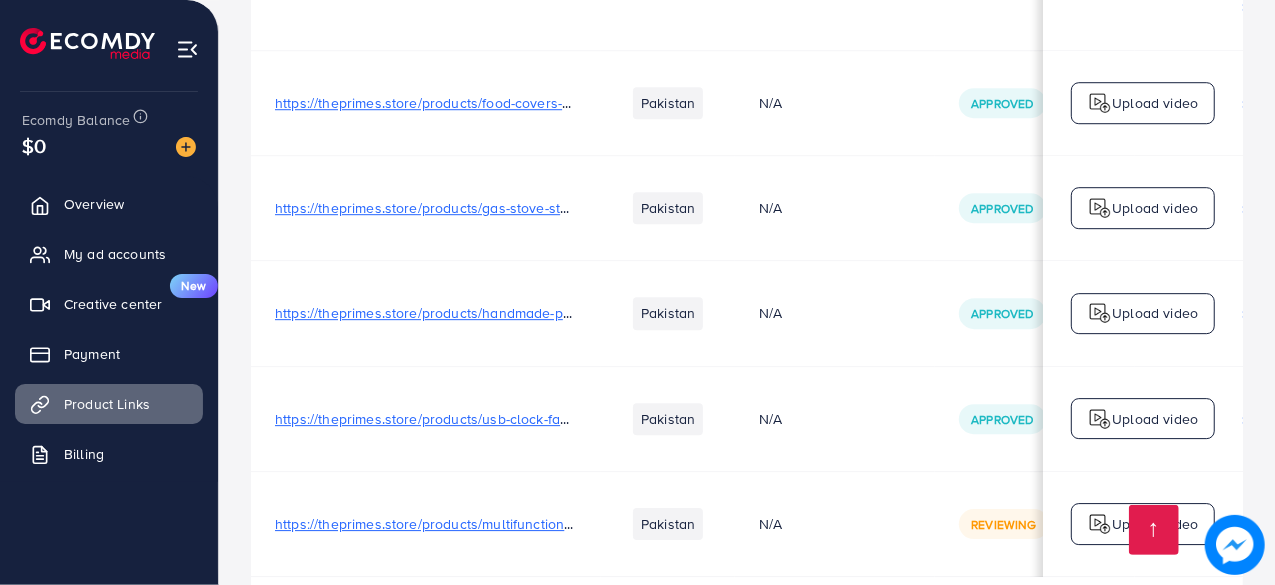 click on "https://theprimes.store/products/usb-clock-fan-with-real-time-clock-temperature-display-function" at bounding box center (580, 419) 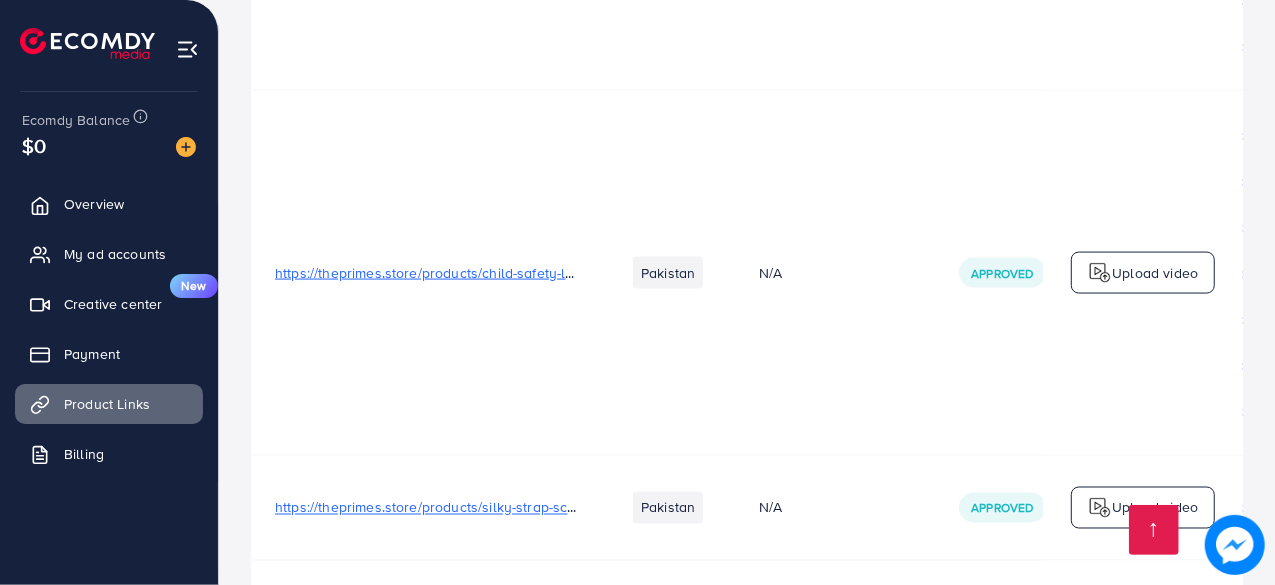 scroll, scrollTop: 1700, scrollLeft: 0, axis: vertical 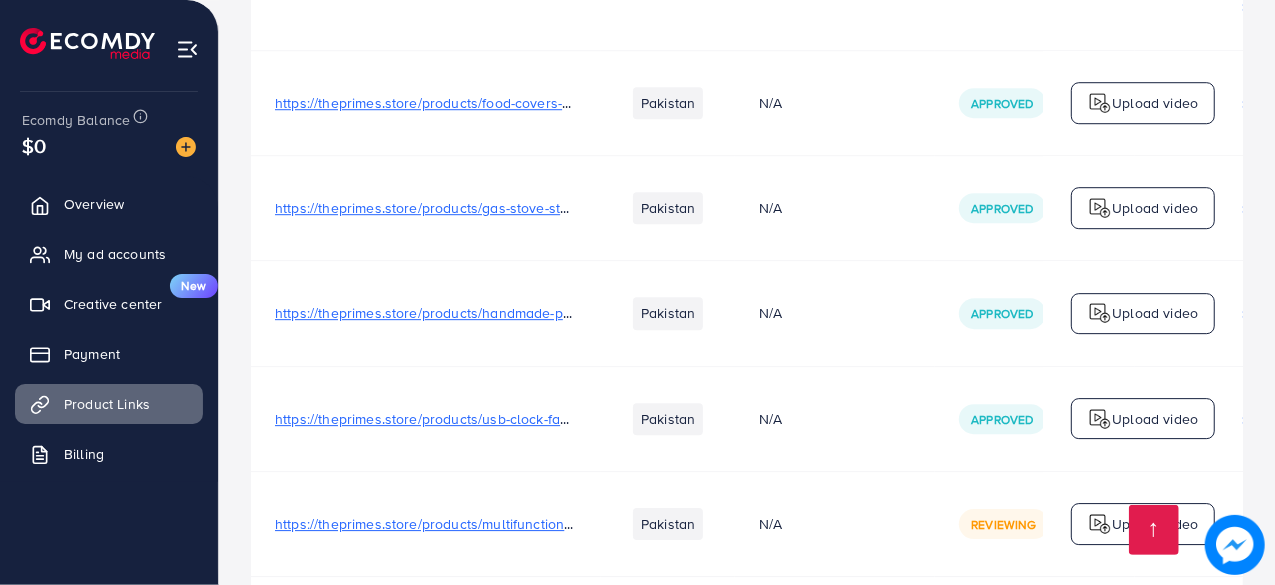 click on "Product URLs Target markets Reason rejected Status Product video Status video Actions           https://theprimes.store/products/2-in-1-portable-ice-grid-mold-bottle  Pakistan  N/A Approved  N/A   N/A   Upload video      https://theprimes.store/products/waterproof-sunscreen-cover-for-outdoor-ac?  Pakistan  N/A Approved  https://files.ecomdy.com/videos/4adbcf7c-1d13-4370-a9d7-54d12e957556-1749991495846.mp4   https://files.ecomdy.com/videos/25dc5fea-a94e-4dbc-9161-dabb86f3ed34-1750076677708.mp4  Rejected Rejected  Upload video      https://theprimes.store/products/the-ultimate-scrunchie-watch?  Pakistan  N/A Approved  https://files.ecomdy.com/videos/c73109b6-6598-4269-b958-0c8225ff0cb1-1749991700723.mp4  Approved  Upload video      https://theprimes.store/products/bonsai-lotus-flower-seeds  Pakistan  N/A Approved  https://files.ecomdy.com/videos/d981a76f-c1bf-4411-8fd6-ece9e35bd49a-1749994844960.mp4  Approved  Upload video       Pakistan  N/A Approved Approved  Upload video       Pakistan  Thanks!! Rejected" at bounding box center (747, -3081) 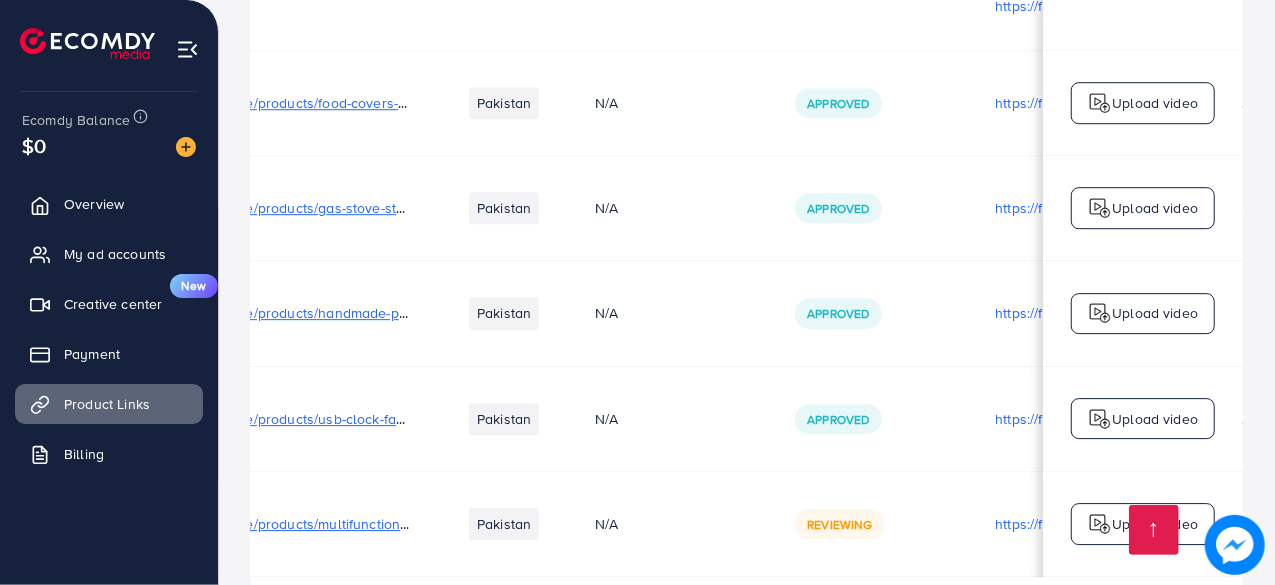 scroll, scrollTop: 0, scrollLeft: 0, axis: both 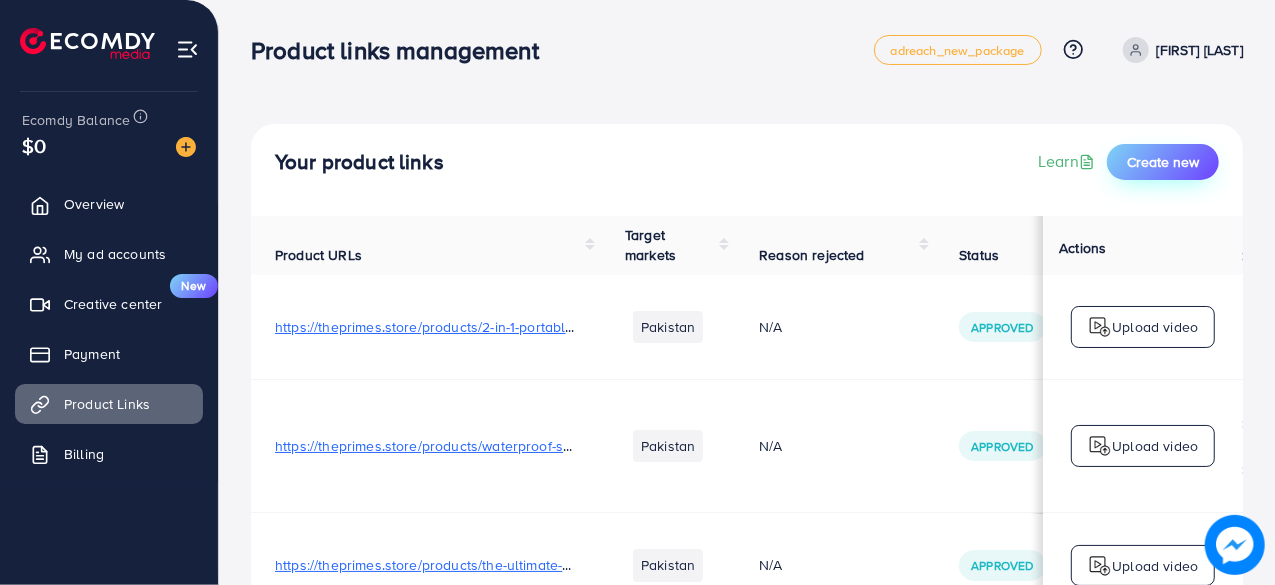 click on "Create new" at bounding box center (1163, 162) 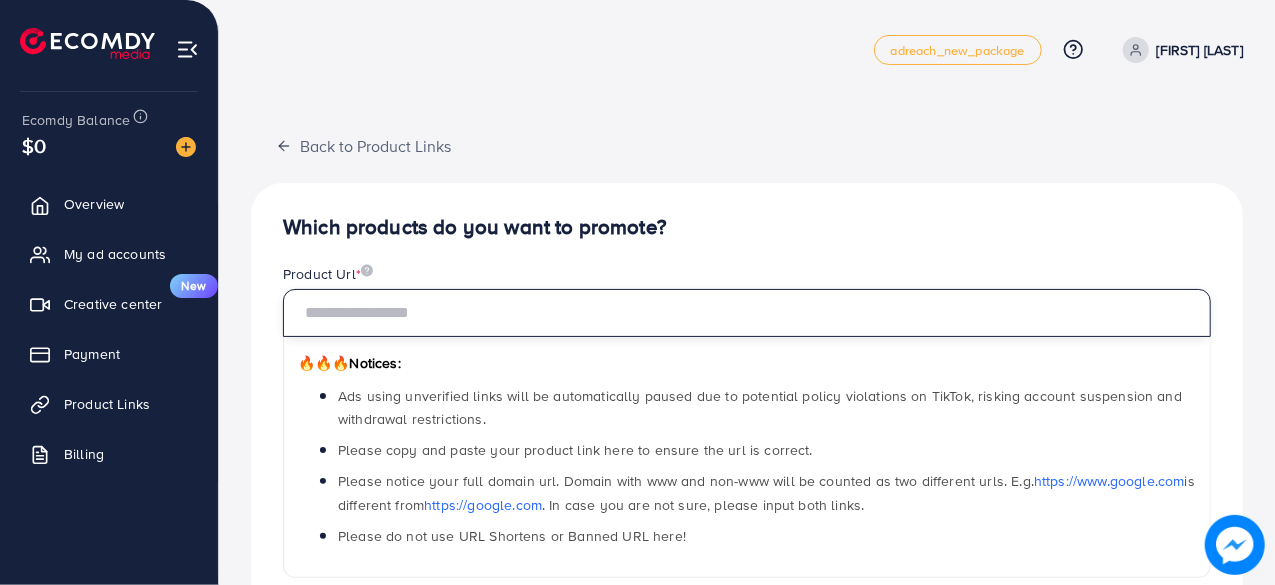 click at bounding box center [747, 313] 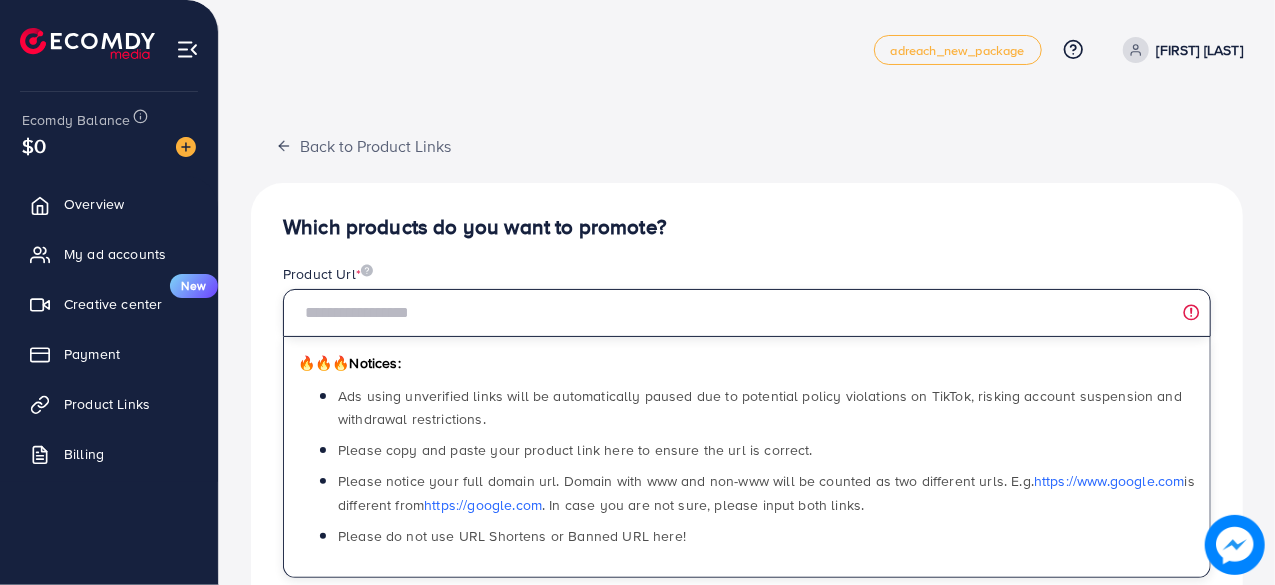 paste on "**********" 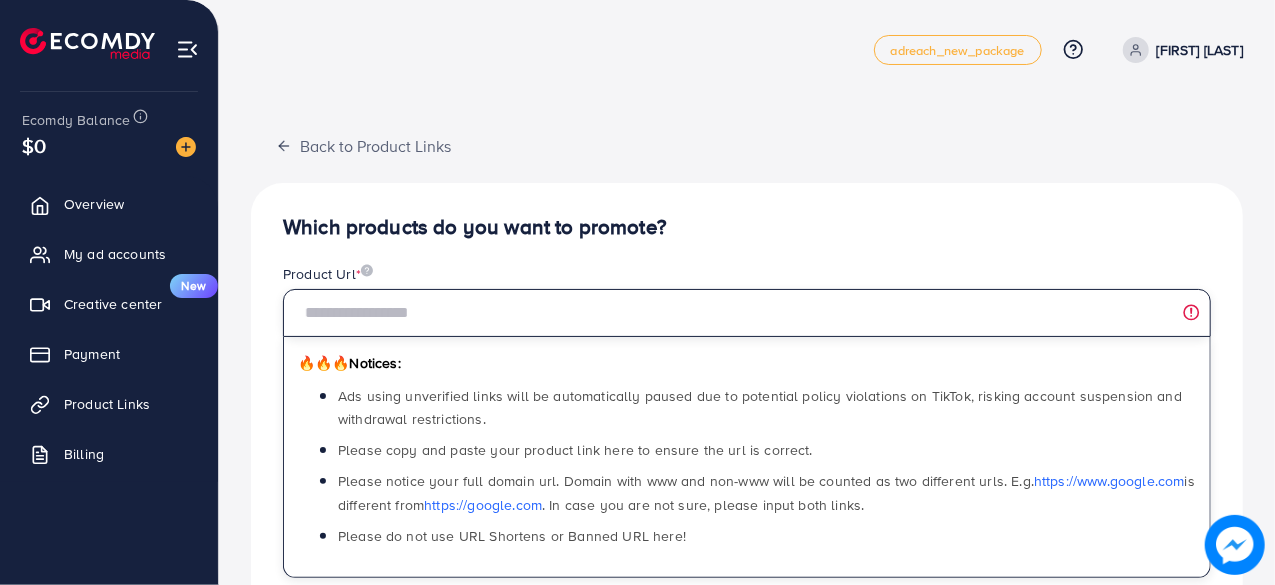 paste on "**********" 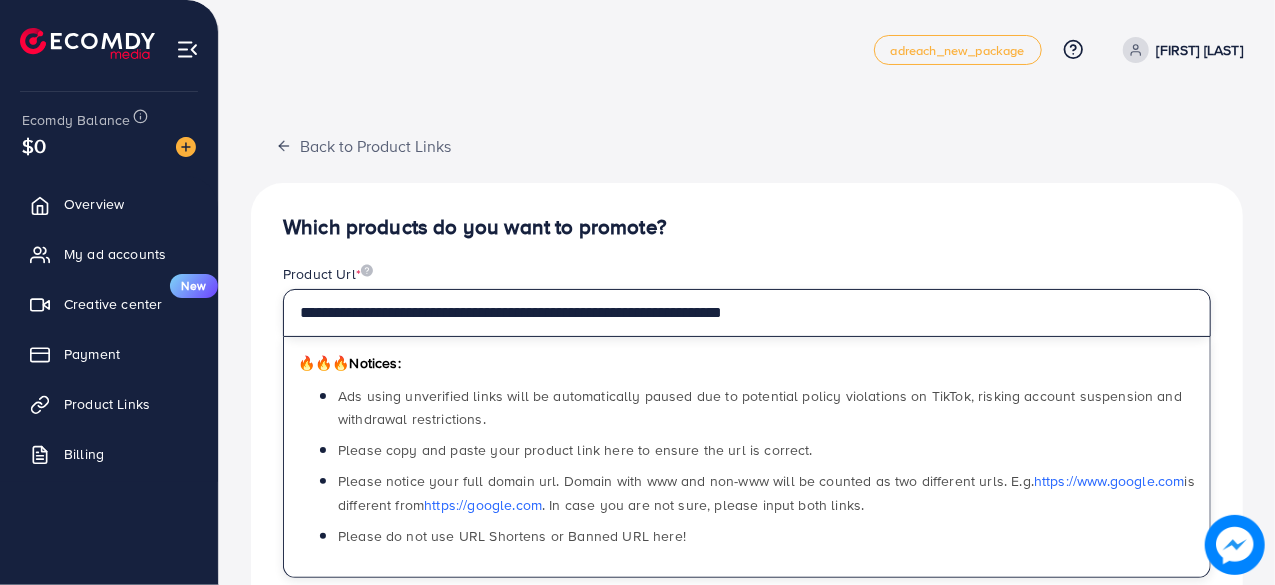 type on "**********" 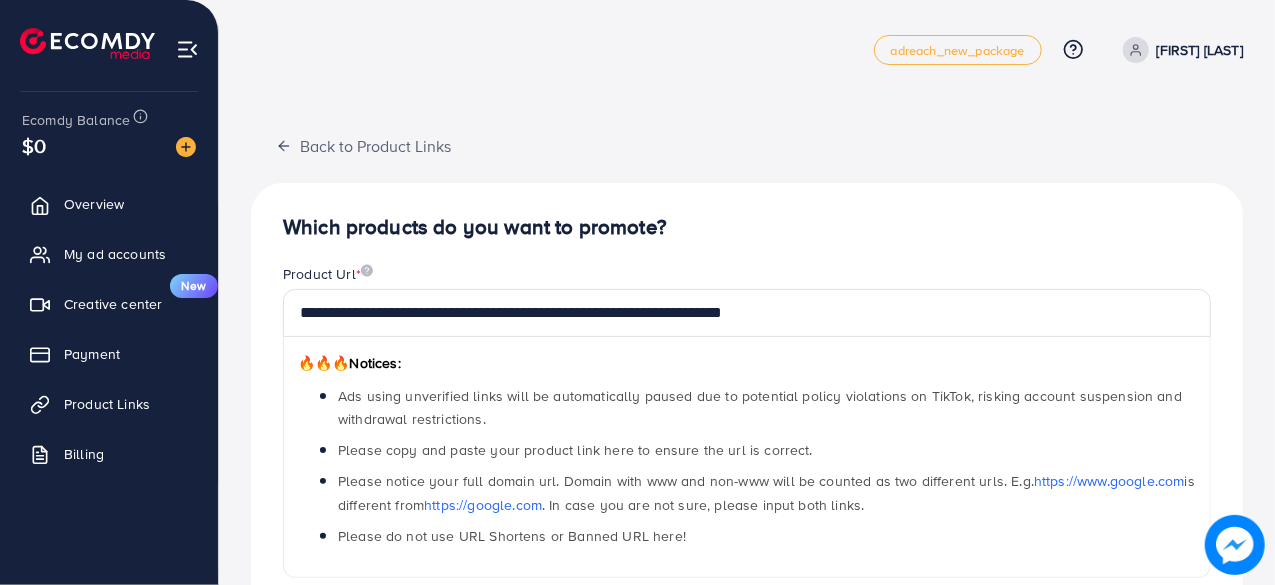 click on "Product Url  *" at bounding box center [747, 276] 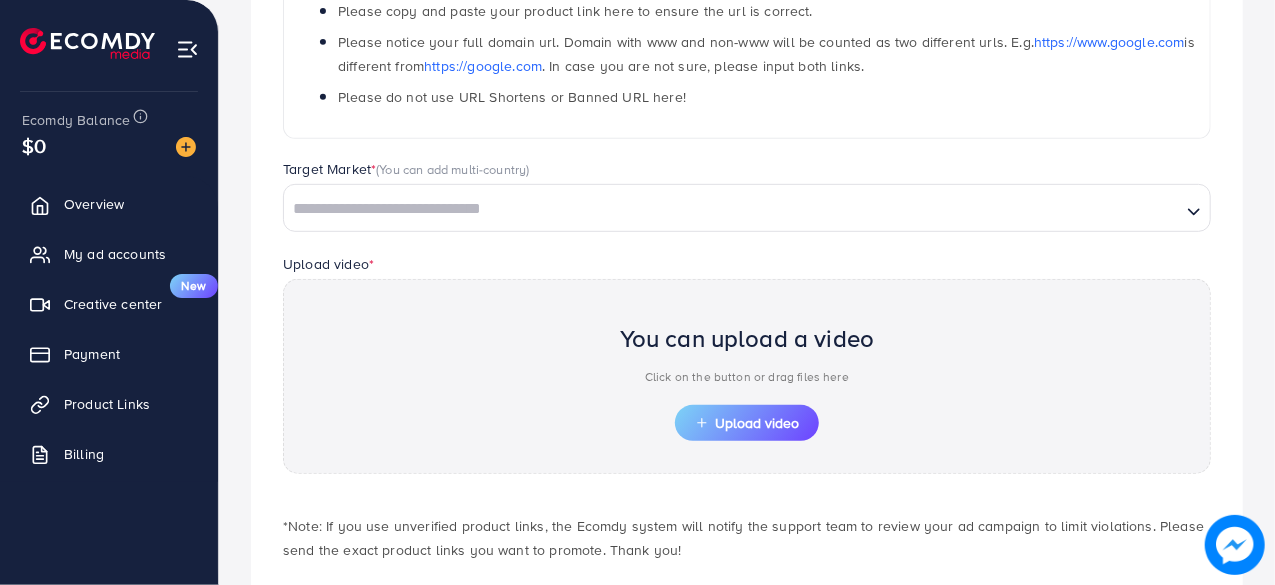 scroll, scrollTop: 500, scrollLeft: 0, axis: vertical 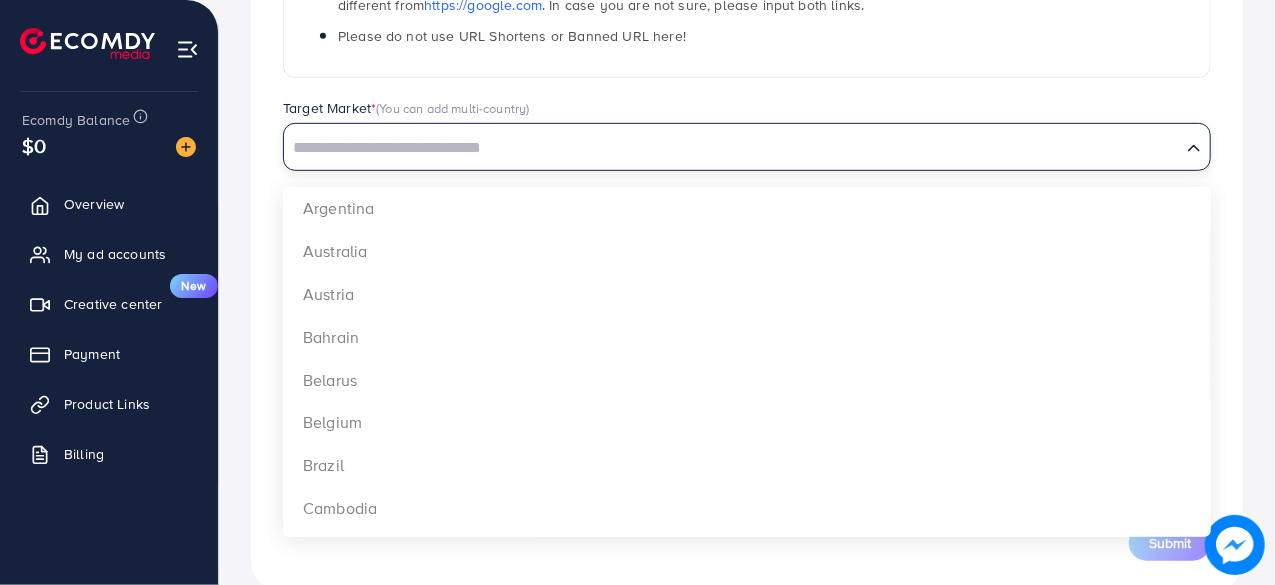 click at bounding box center (732, 148) 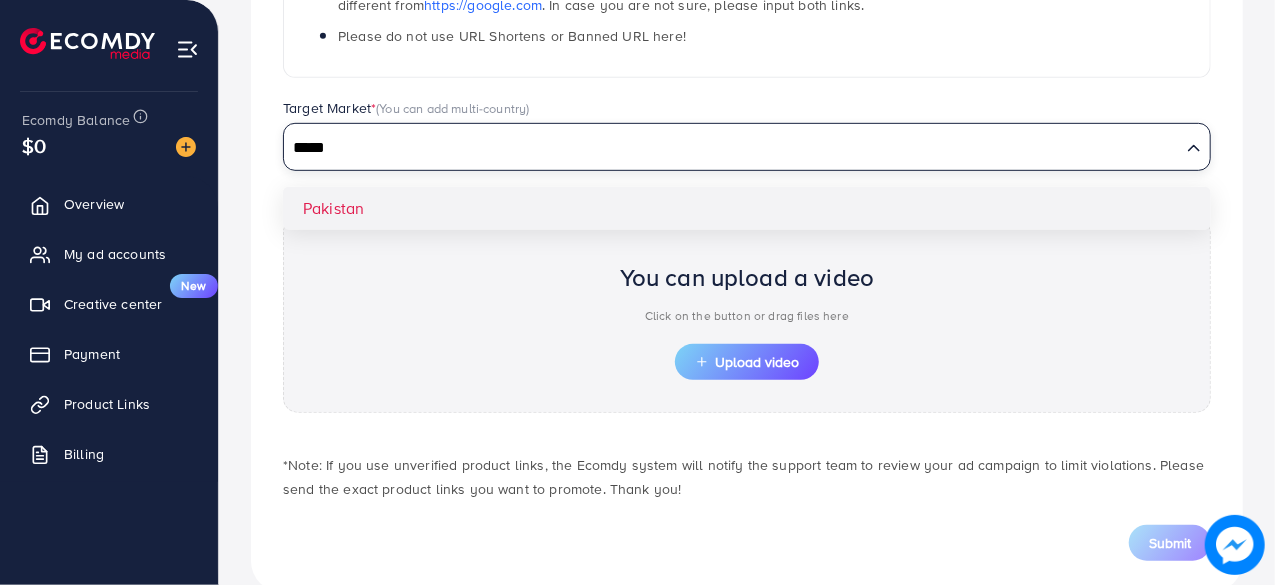 type on "*****" 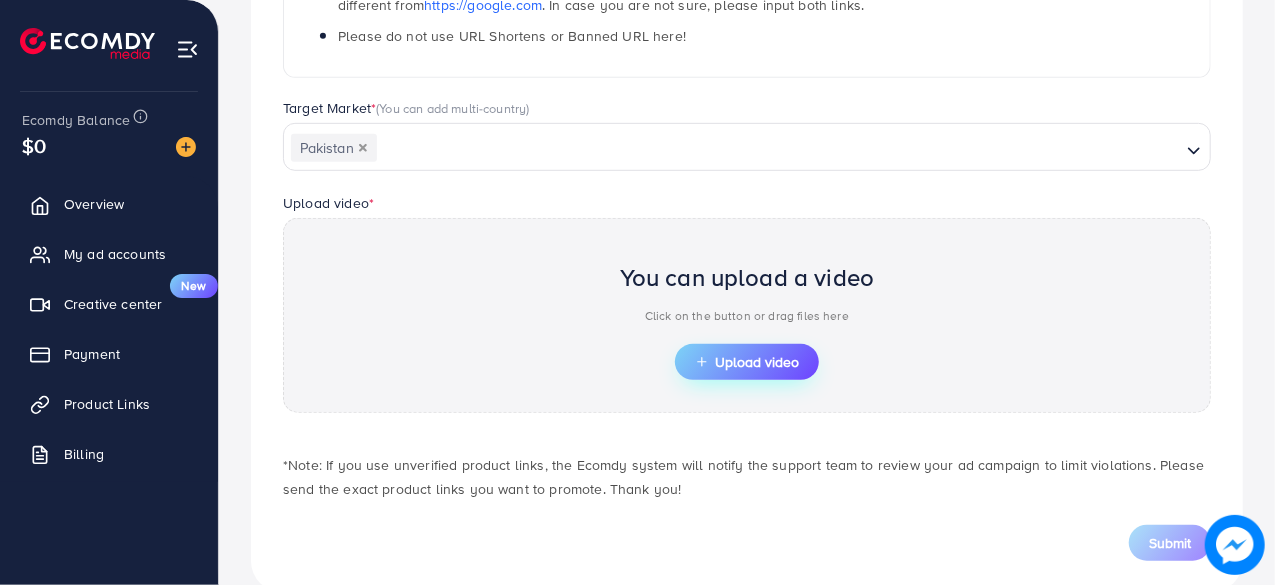 click on "Upload video" at bounding box center [747, 362] 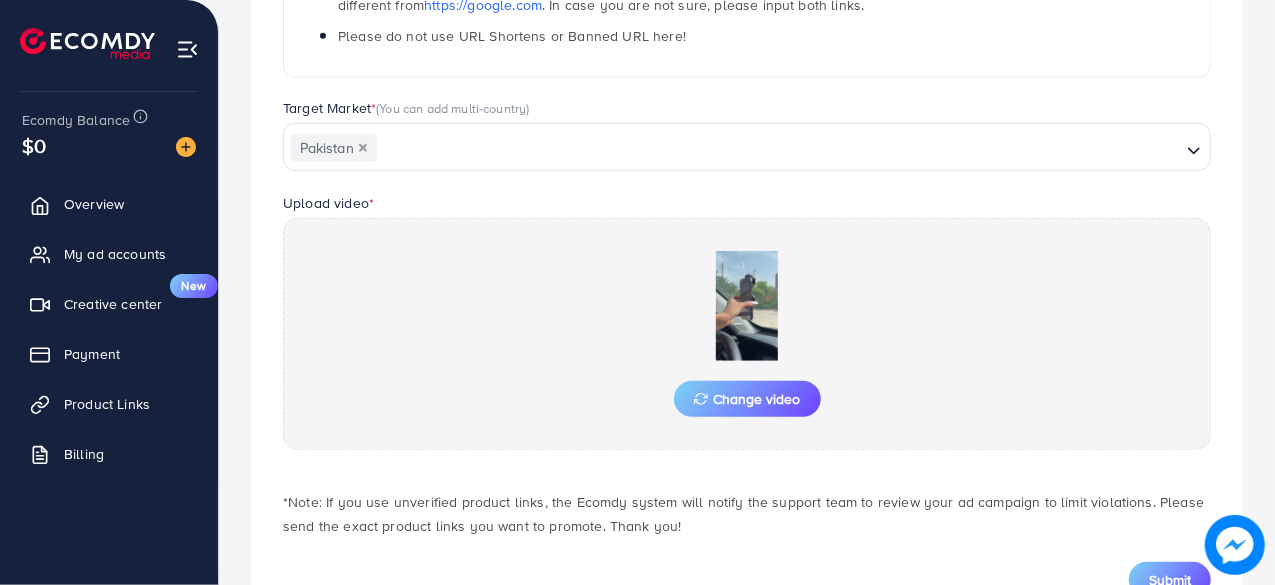 scroll, scrollTop: 574, scrollLeft: 0, axis: vertical 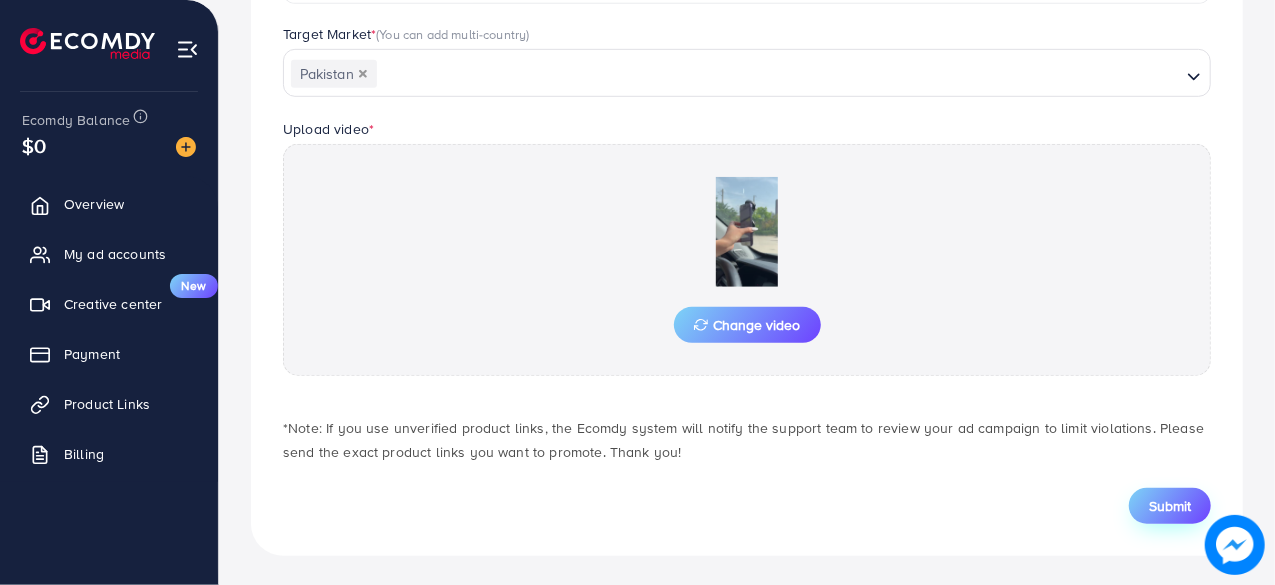 click on "Submit" at bounding box center (1170, 506) 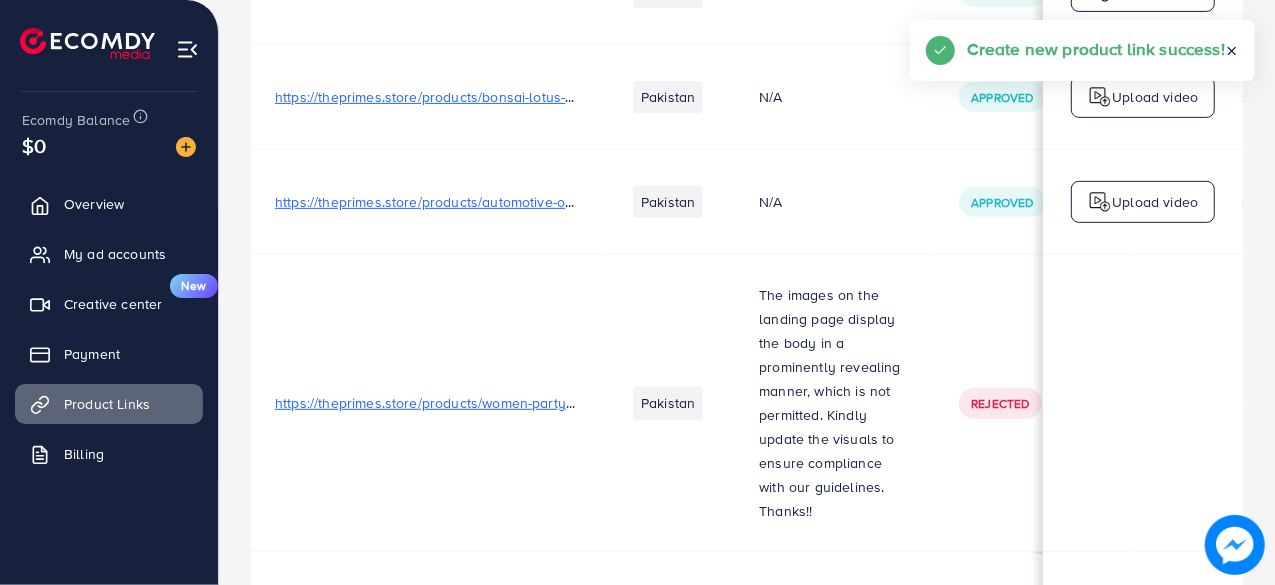 scroll, scrollTop: 0, scrollLeft: 0, axis: both 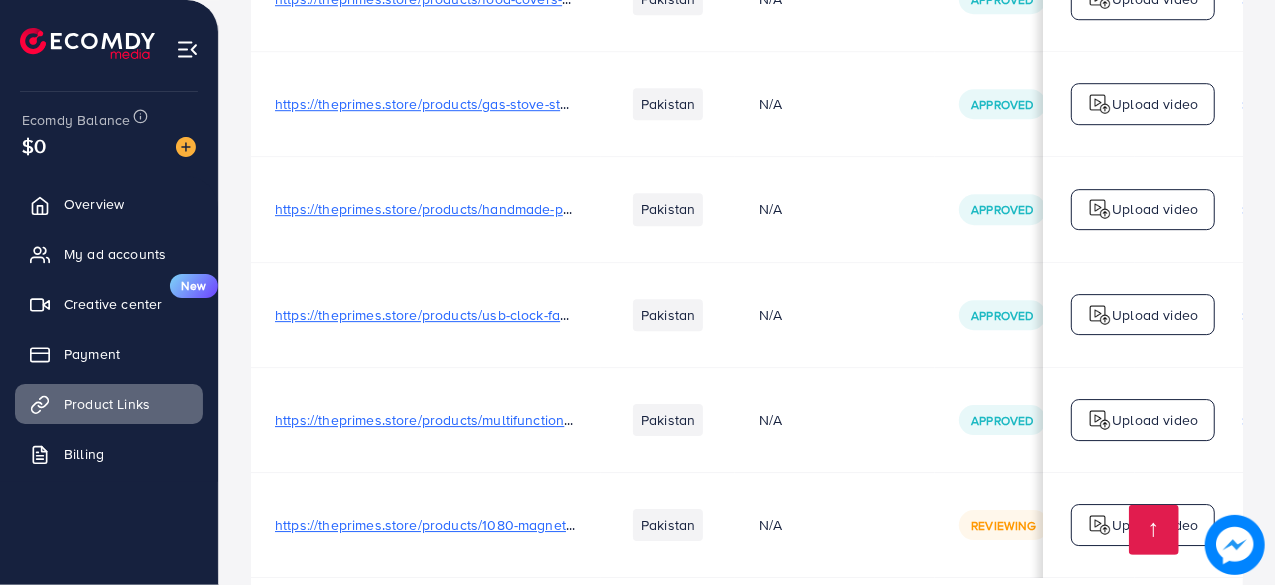 click on "https://theprimes.store/products/multifunctional-wooden-hanger" at bounding box center (478, 420) 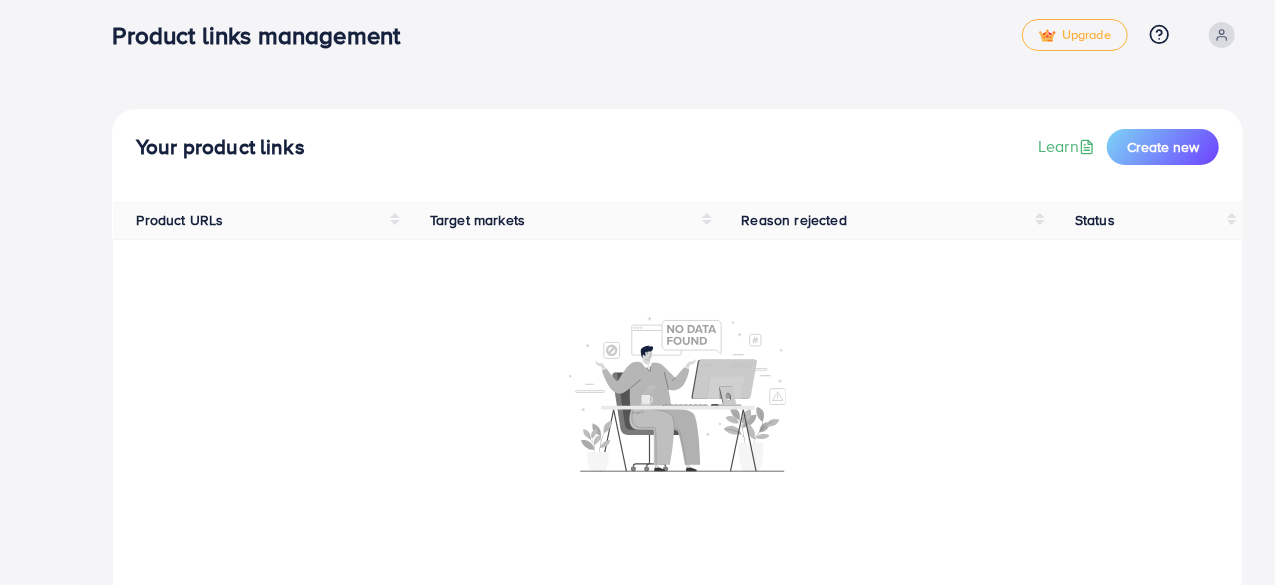 scroll, scrollTop: 0, scrollLeft: 0, axis: both 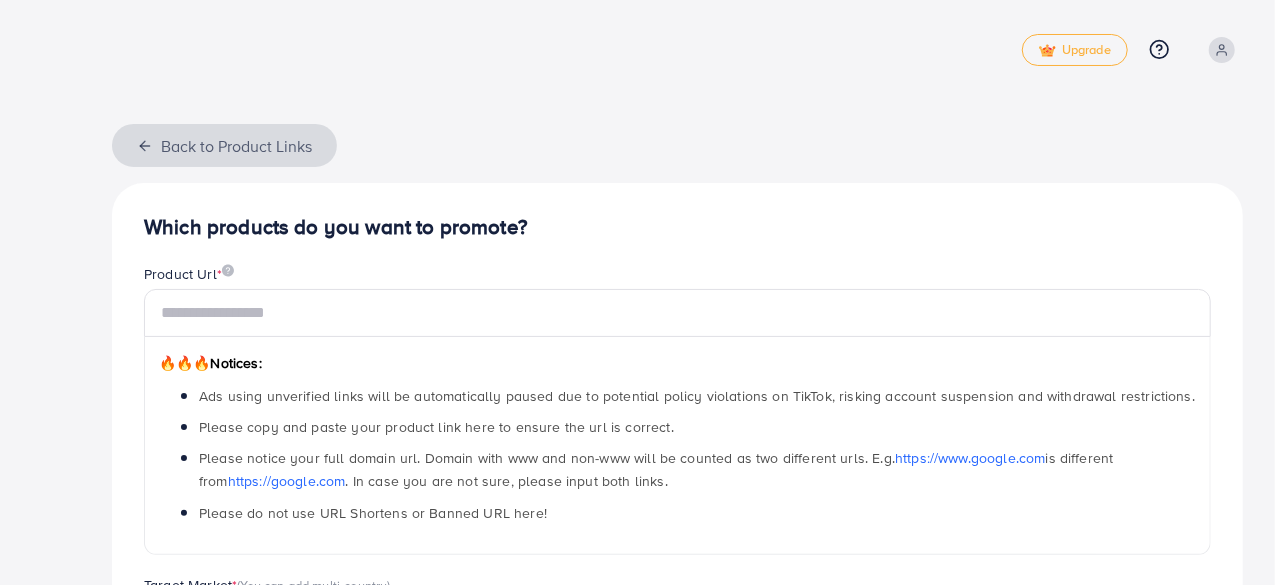 click 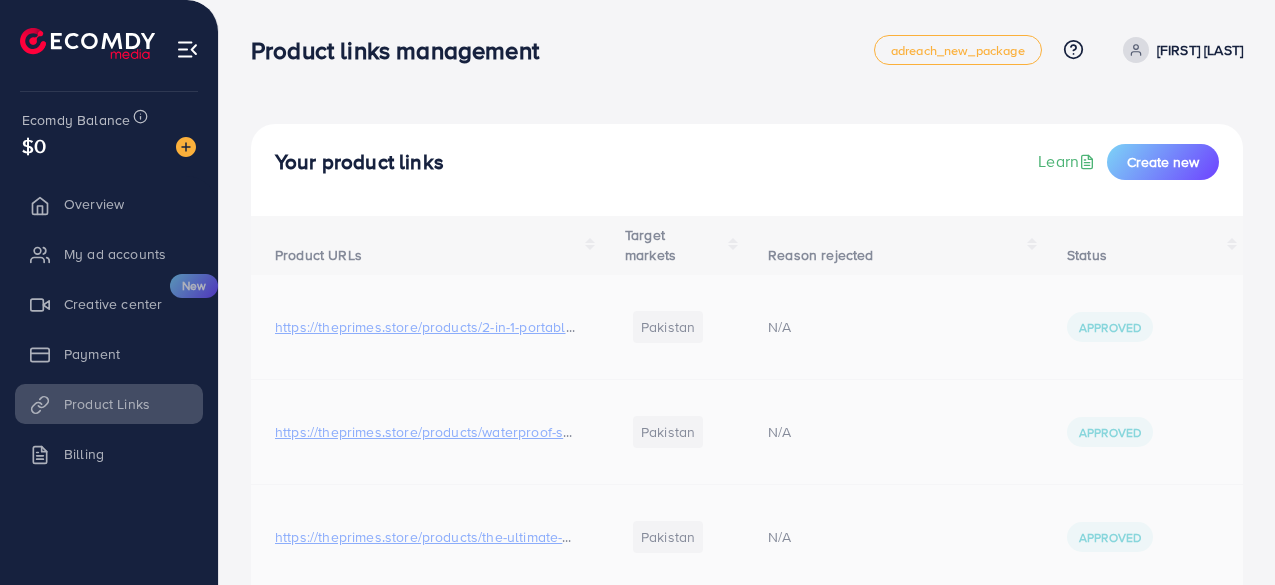 scroll, scrollTop: 0, scrollLeft: 0, axis: both 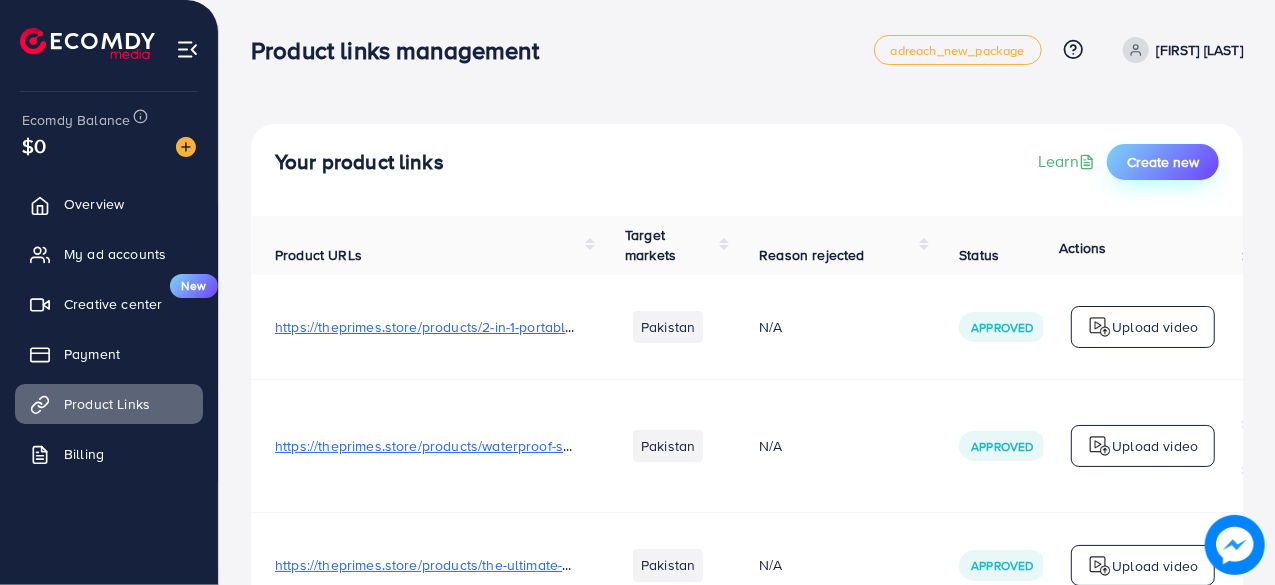 click on "Create new" at bounding box center [1163, 162] 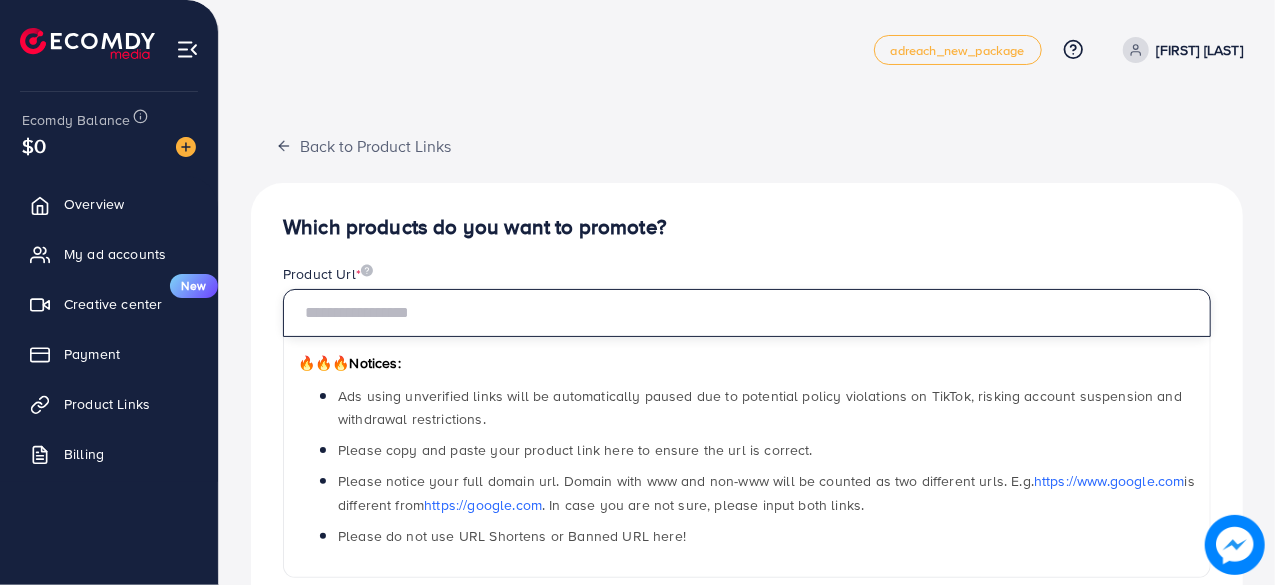 click at bounding box center (747, 313) 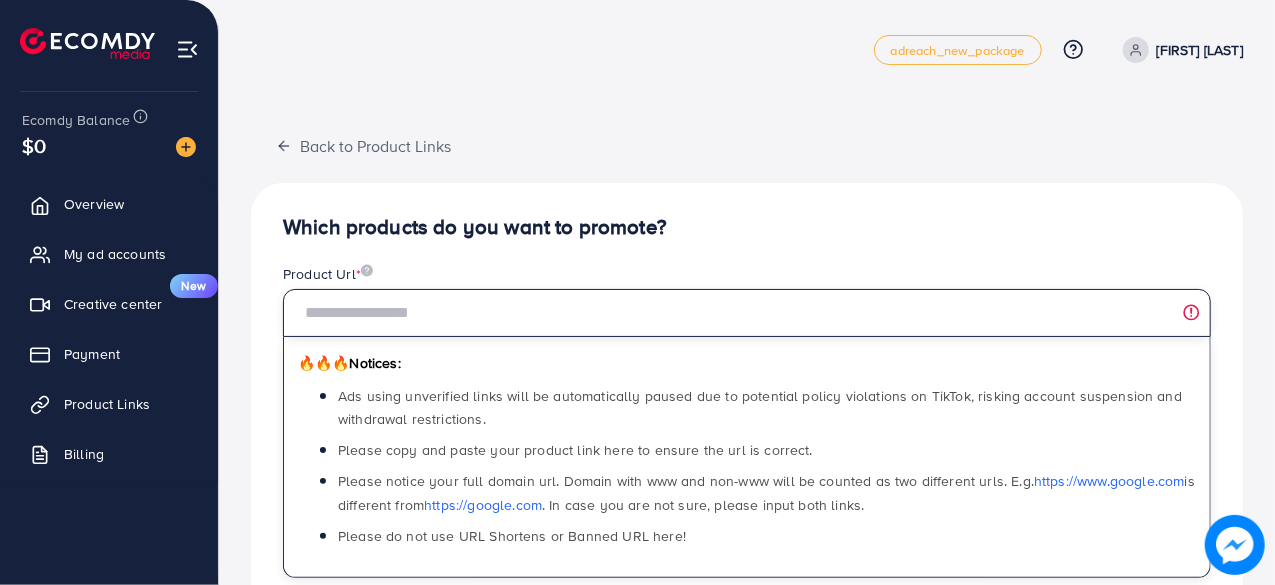 click at bounding box center [747, 313] 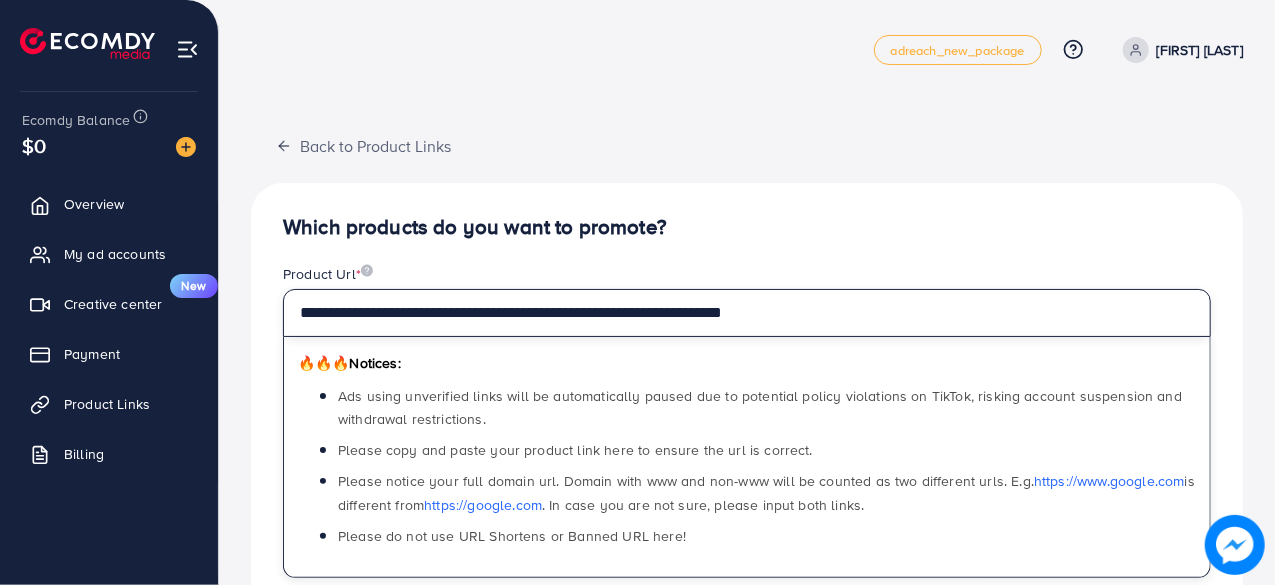 type on "**********" 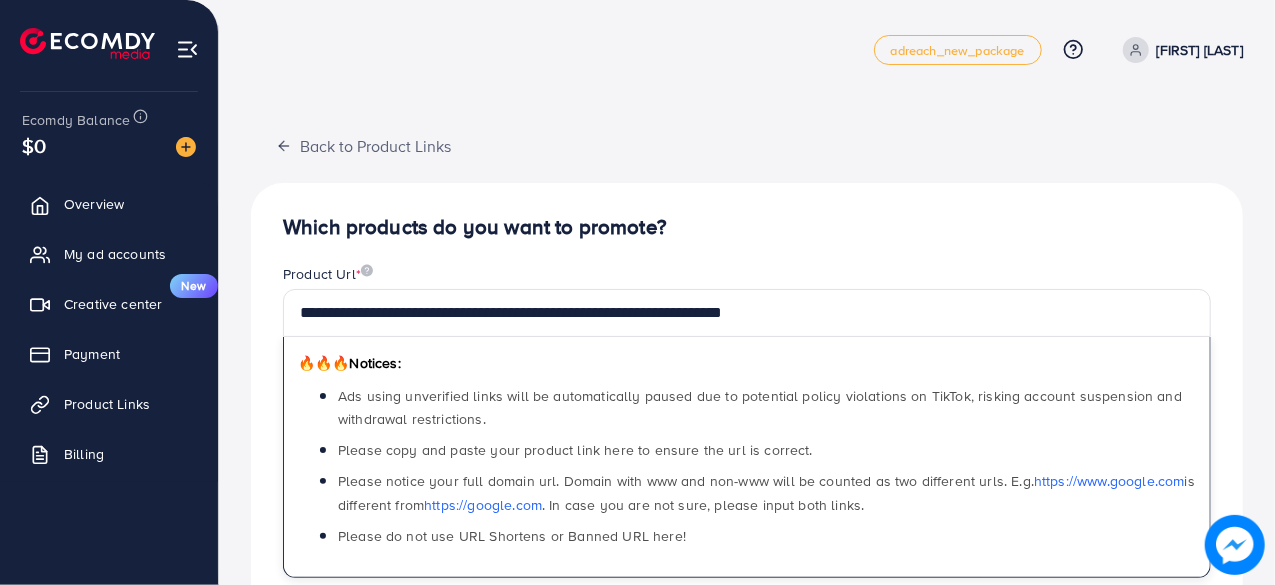 click on "**********" at bounding box center [747, 638] 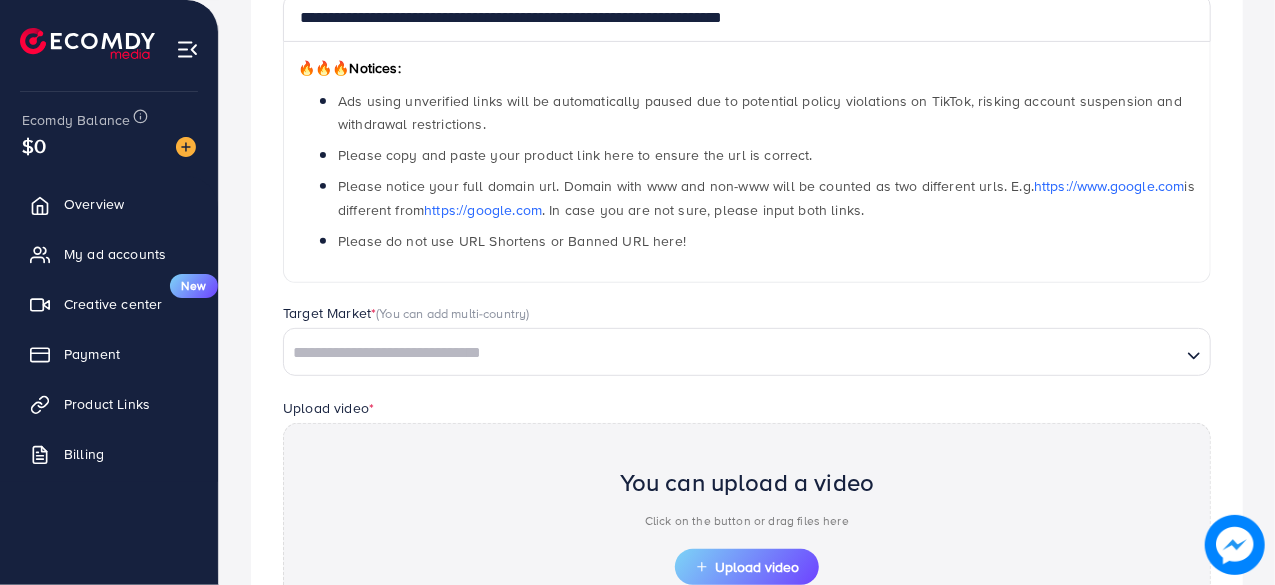 scroll, scrollTop: 500, scrollLeft: 0, axis: vertical 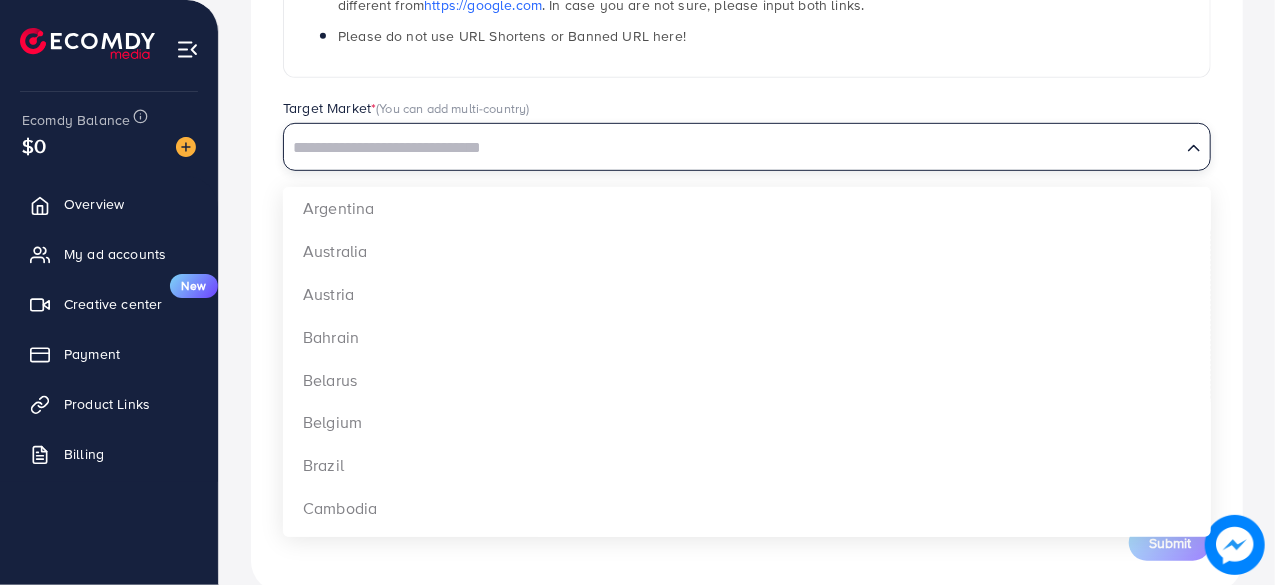 click on "Loading..." at bounding box center (747, 147) 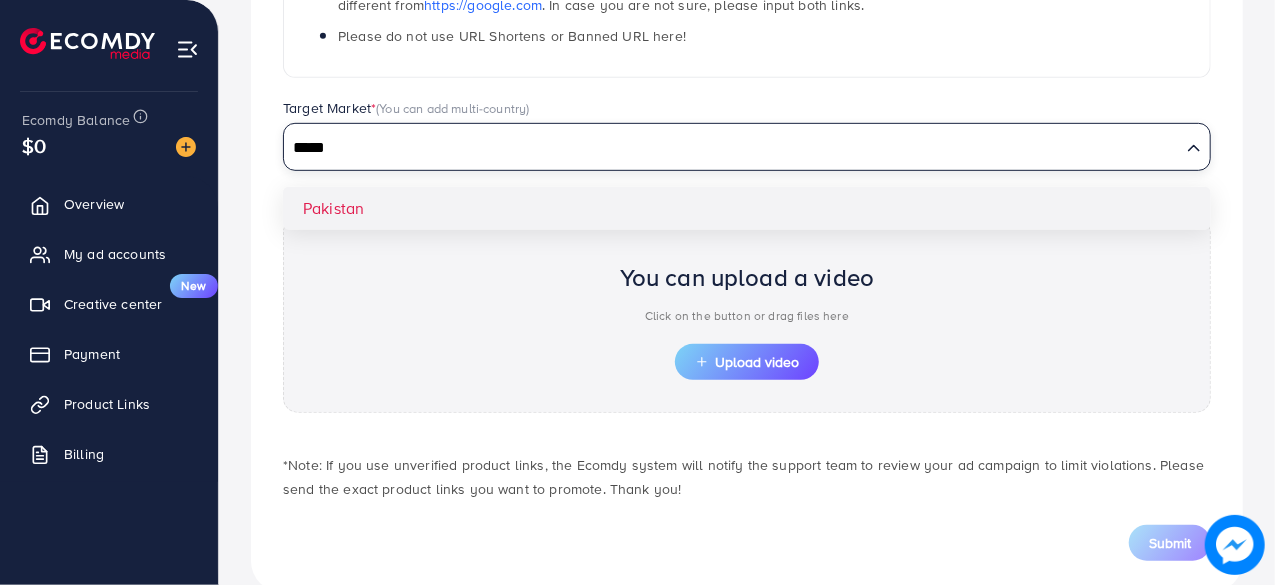 type on "*****" 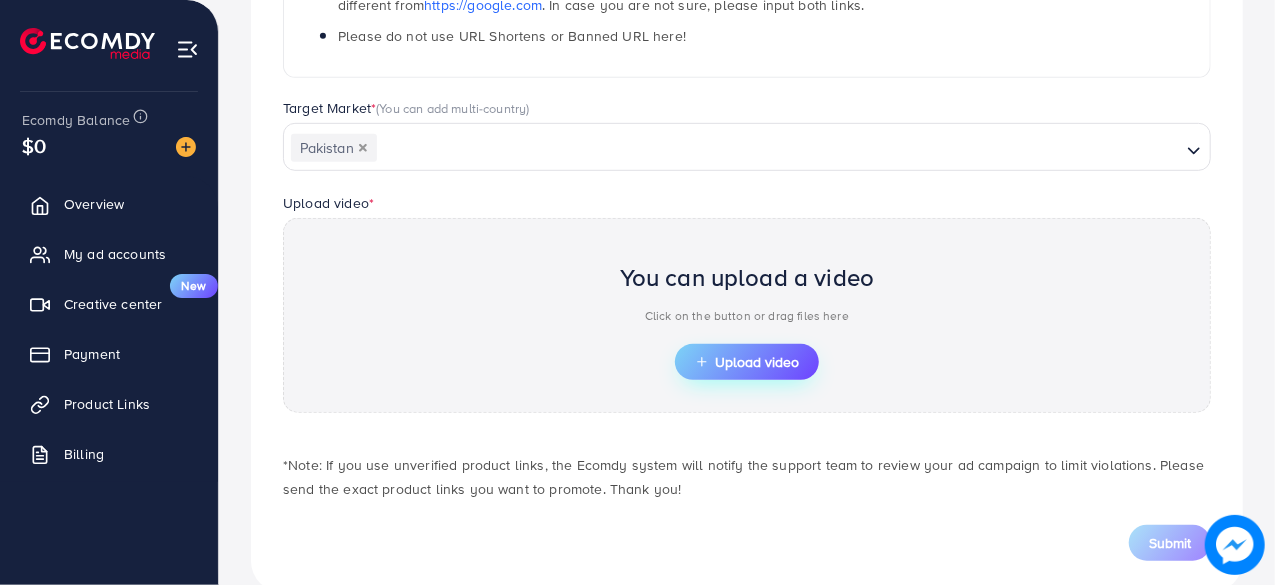 click on "Upload video" at bounding box center (747, 362) 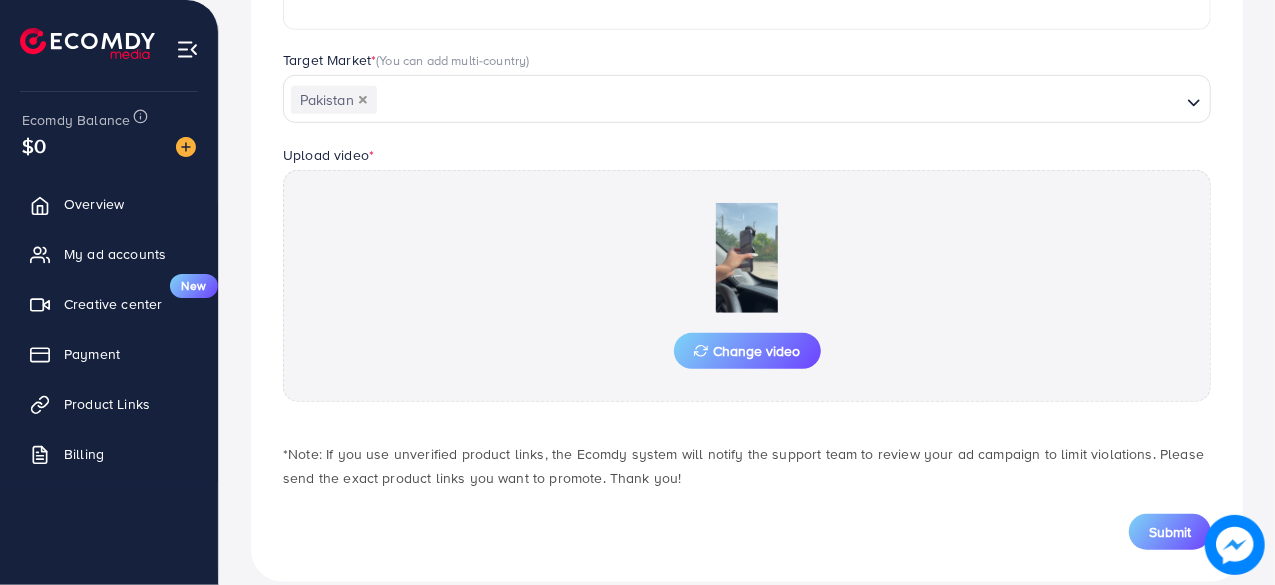 scroll, scrollTop: 574, scrollLeft: 0, axis: vertical 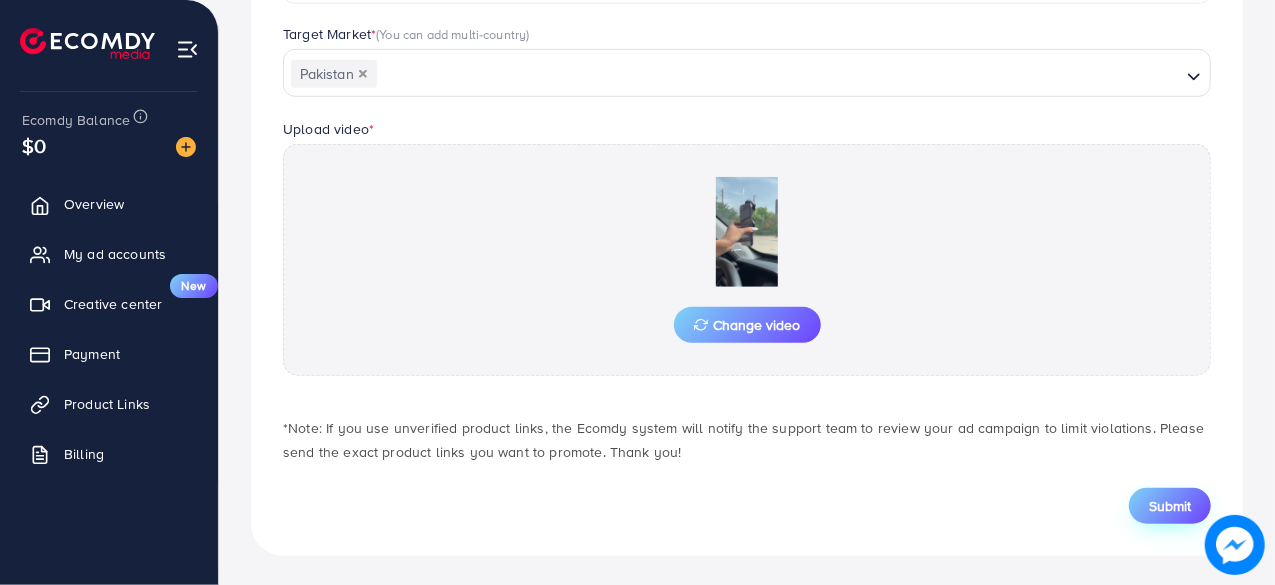 click on "Submit" at bounding box center (1170, 506) 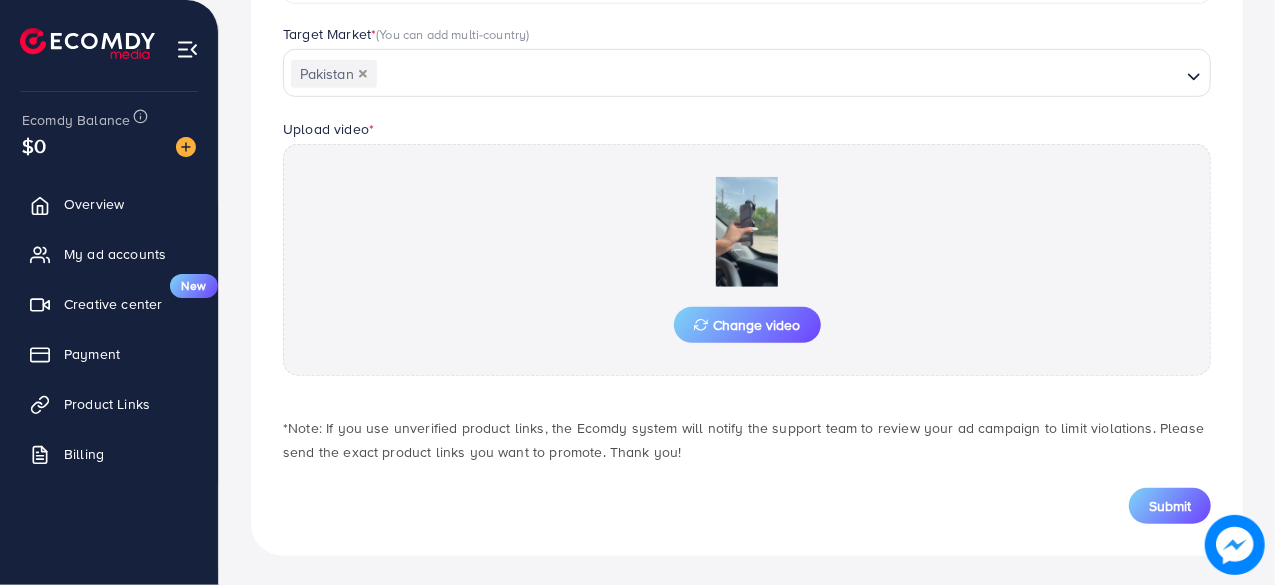 scroll, scrollTop: 0, scrollLeft: 0, axis: both 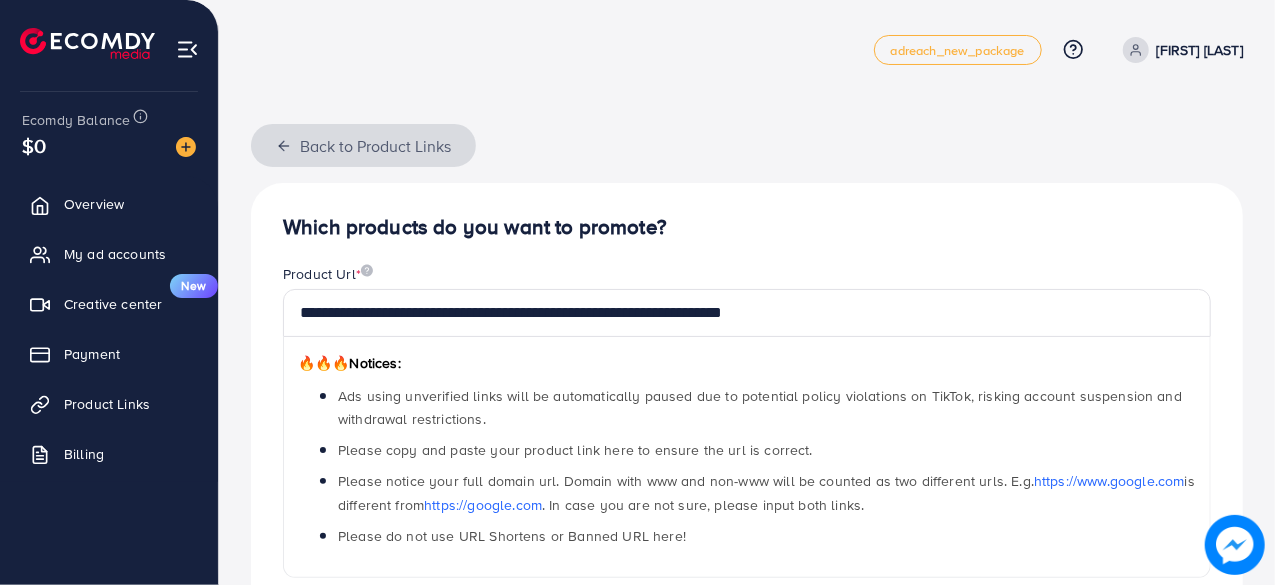 click on "Back to Product Links" at bounding box center [363, 145] 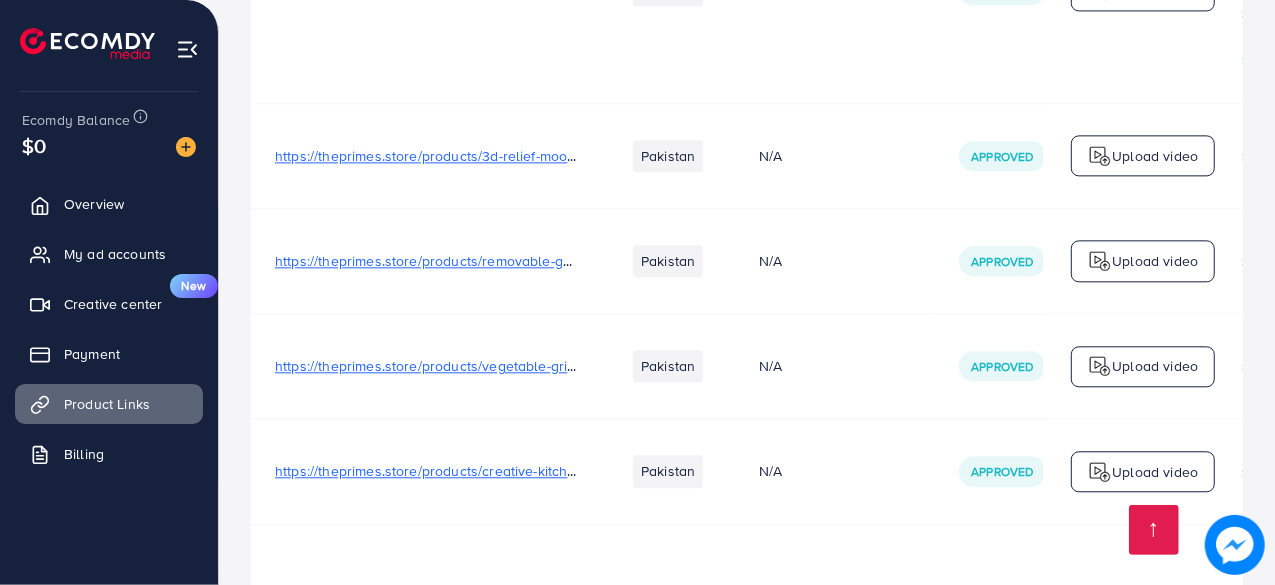 scroll, scrollTop: 7058, scrollLeft: 0, axis: vertical 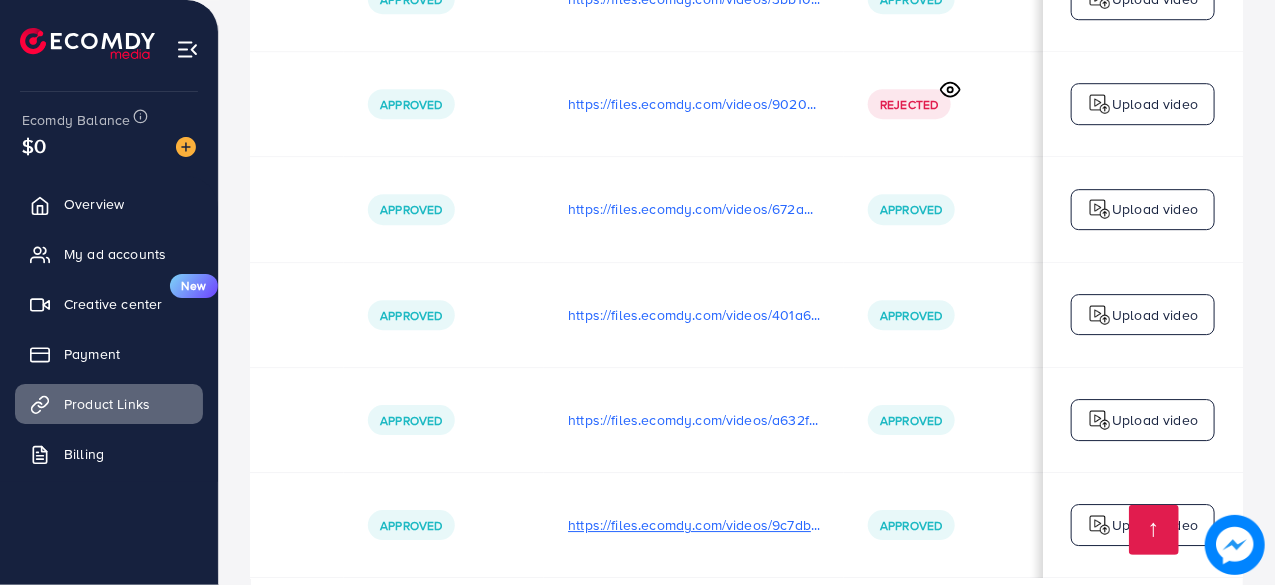 click on "https://files.ecomdy.com/videos/9c7db1bb-c181-4466-923e-e03d9dc14eeb-1754141010450.mp4" at bounding box center (694, 525) 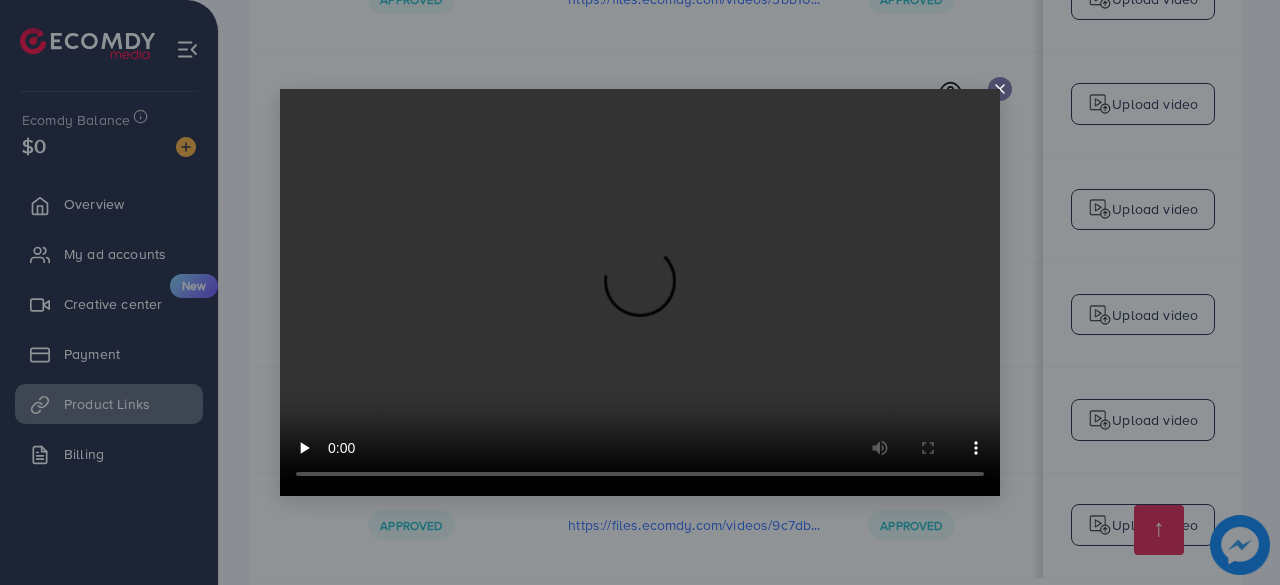 click 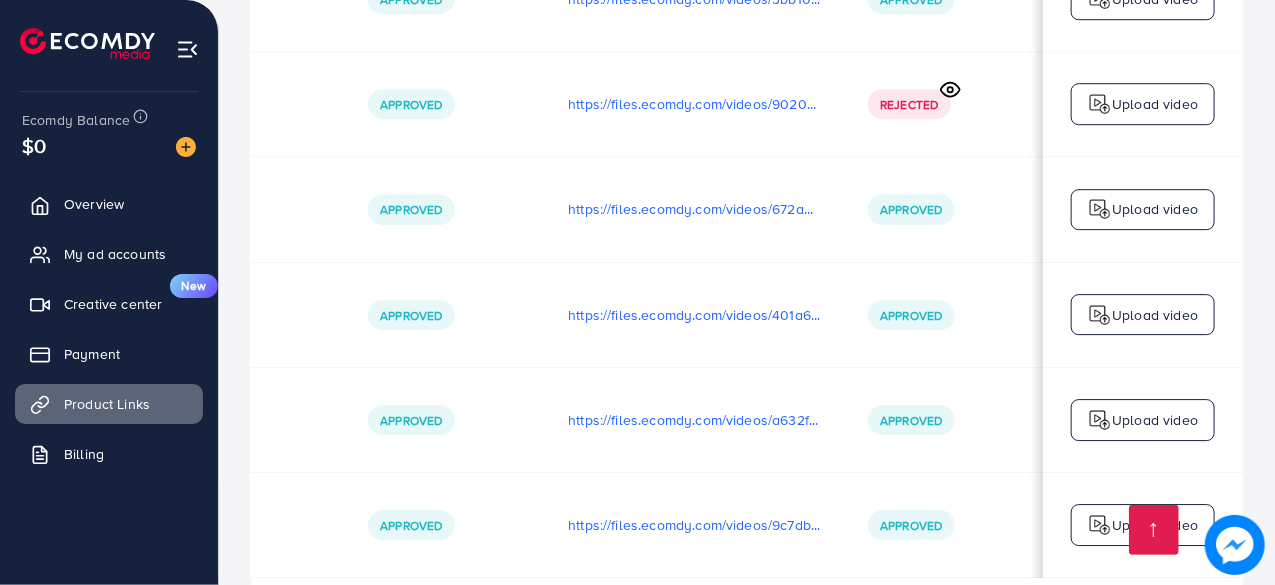 scroll, scrollTop: 0, scrollLeft: 0, axis: both 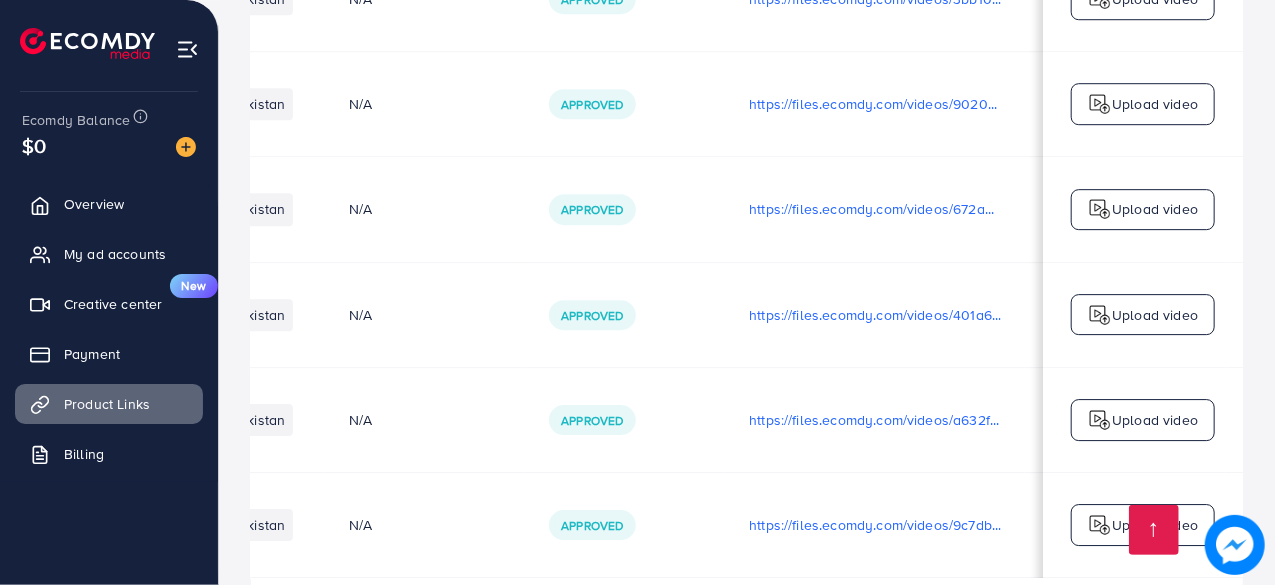 click on "Upload video" at bounding box center [1155, 525] 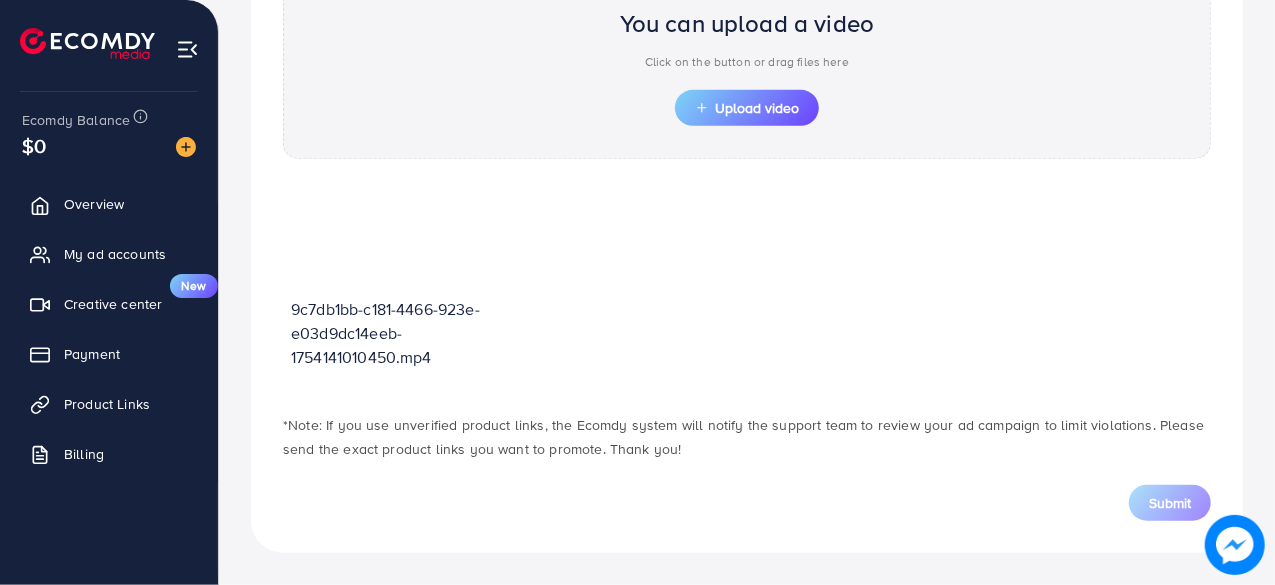 scroll, scrollTop: 716, scrollLeft: 0, axis: vertical 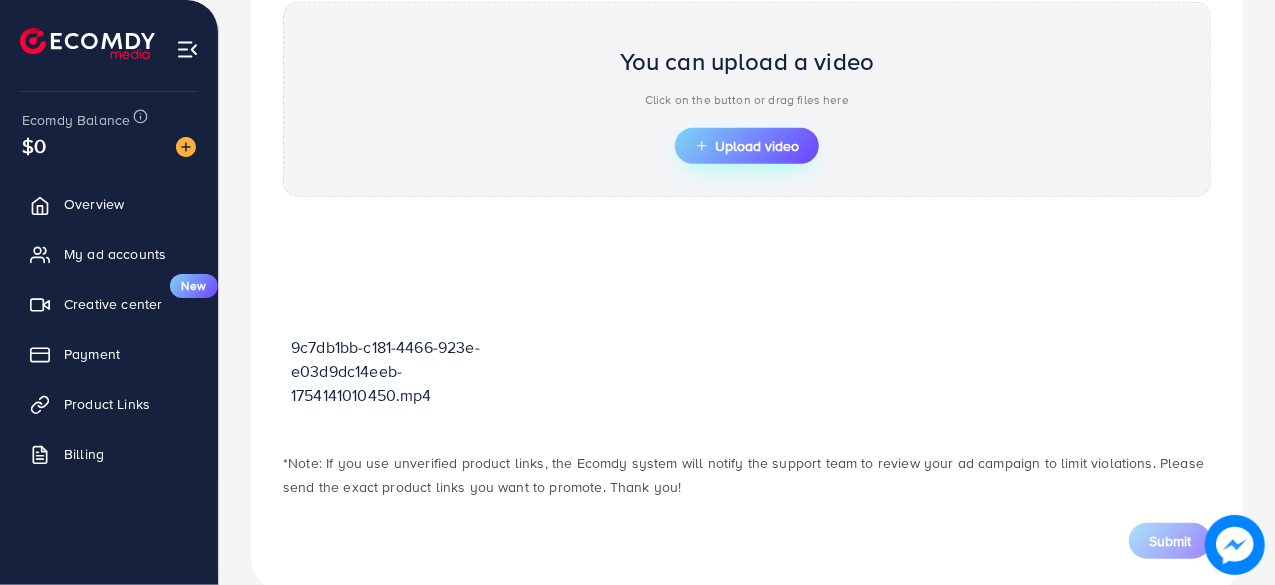 click on "Upload video" at bounding box center [747, 146] 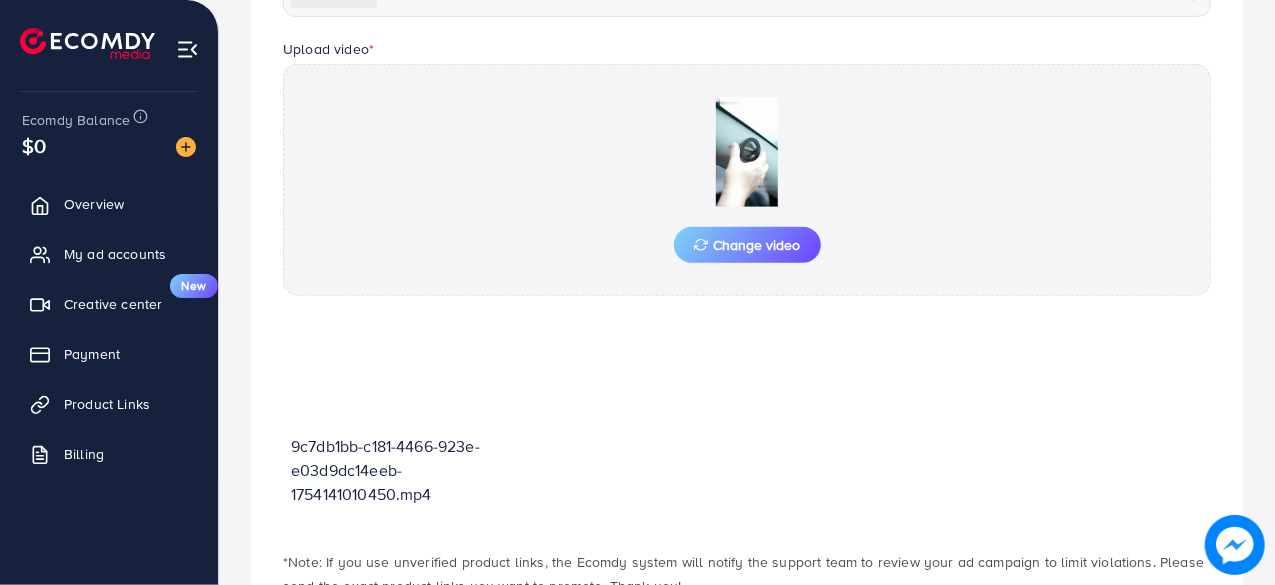 scroll, scrollTop: 716, scrollLeft: 0, axis: vertical 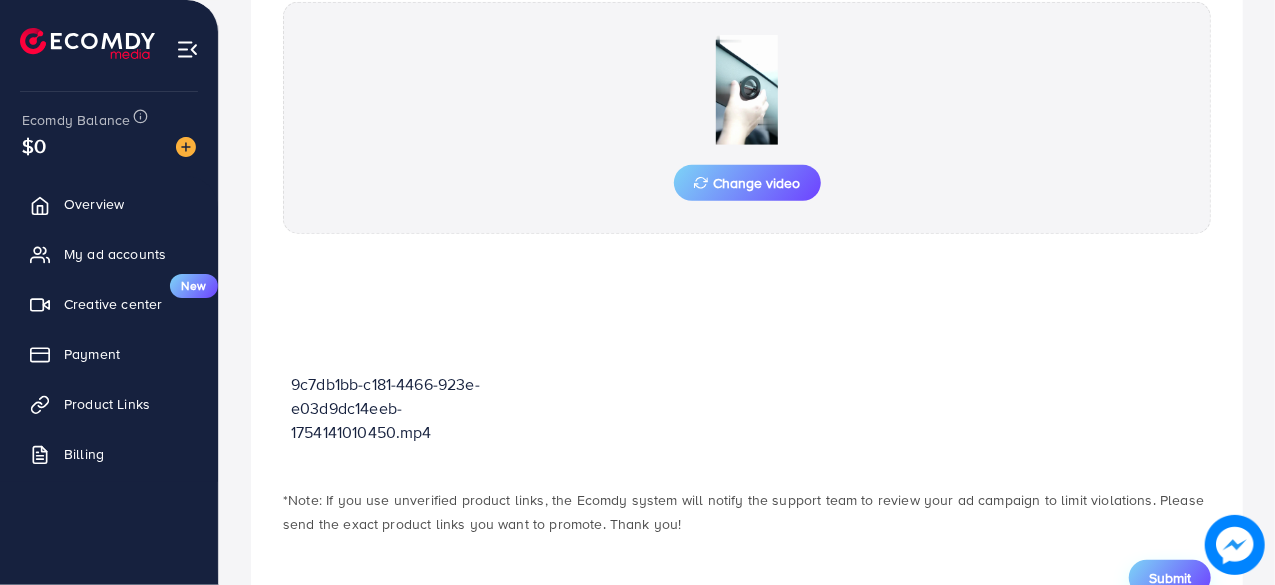 click on "Submit" at bounding box center [1170, 578] 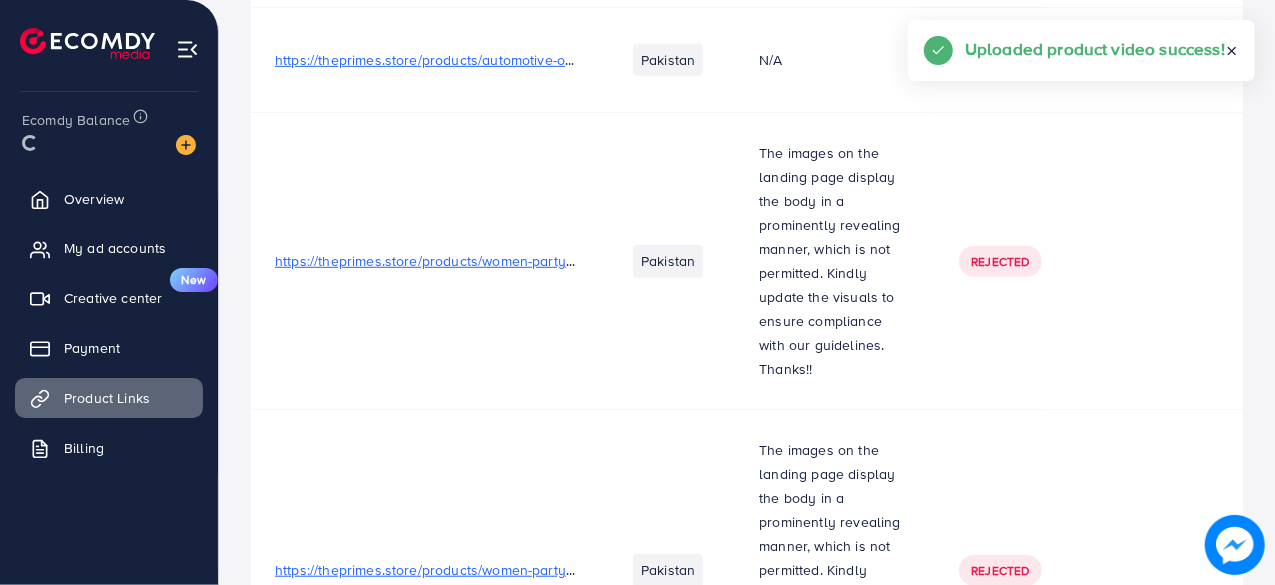 scroll, scrollTop: 0, scrollLeft: 0, axis: both 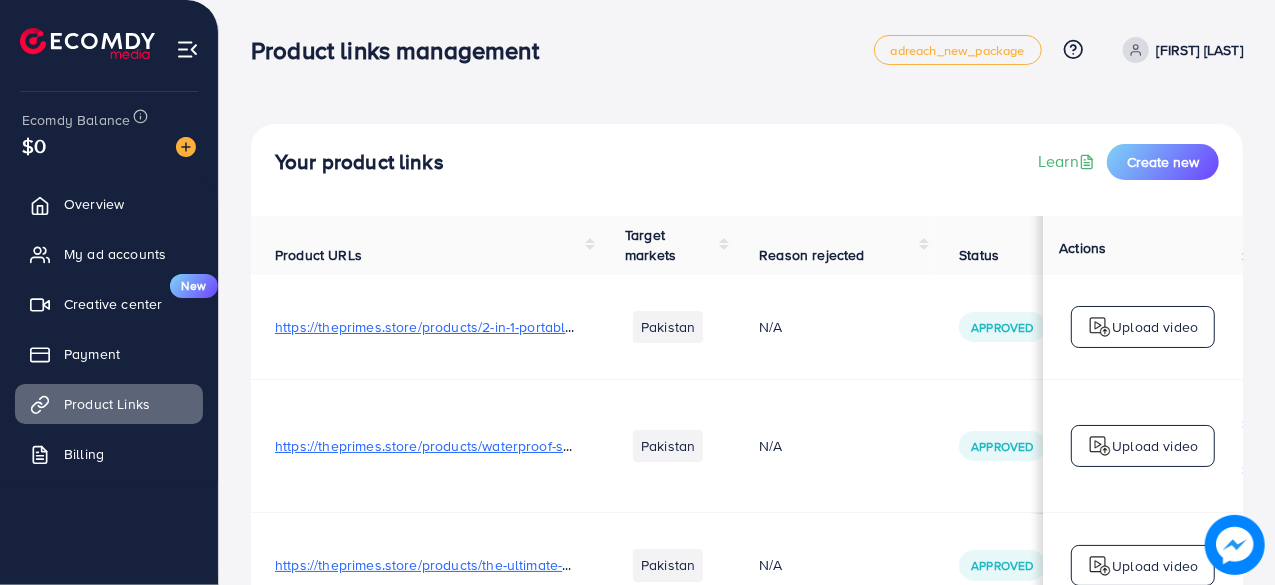 click on "Product links management   adreach_new_package  Help Center Contact Support Plans and Pricing Term and policy About Us  [FIRST] [LAST]  Profile Log out" at bounding box center [747, 50] 